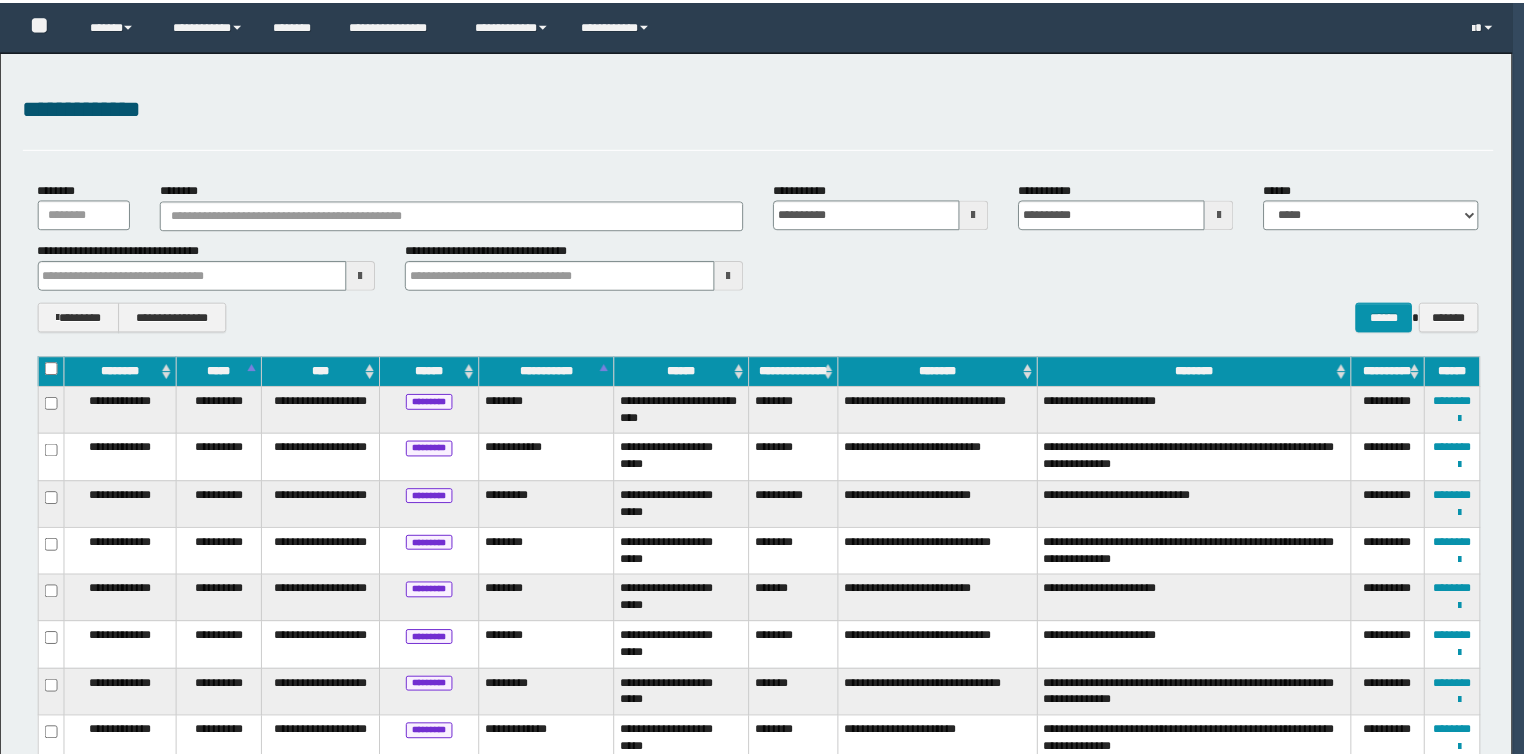 scroll, scrollTop: 0, scrollLeft: 0, axis: both 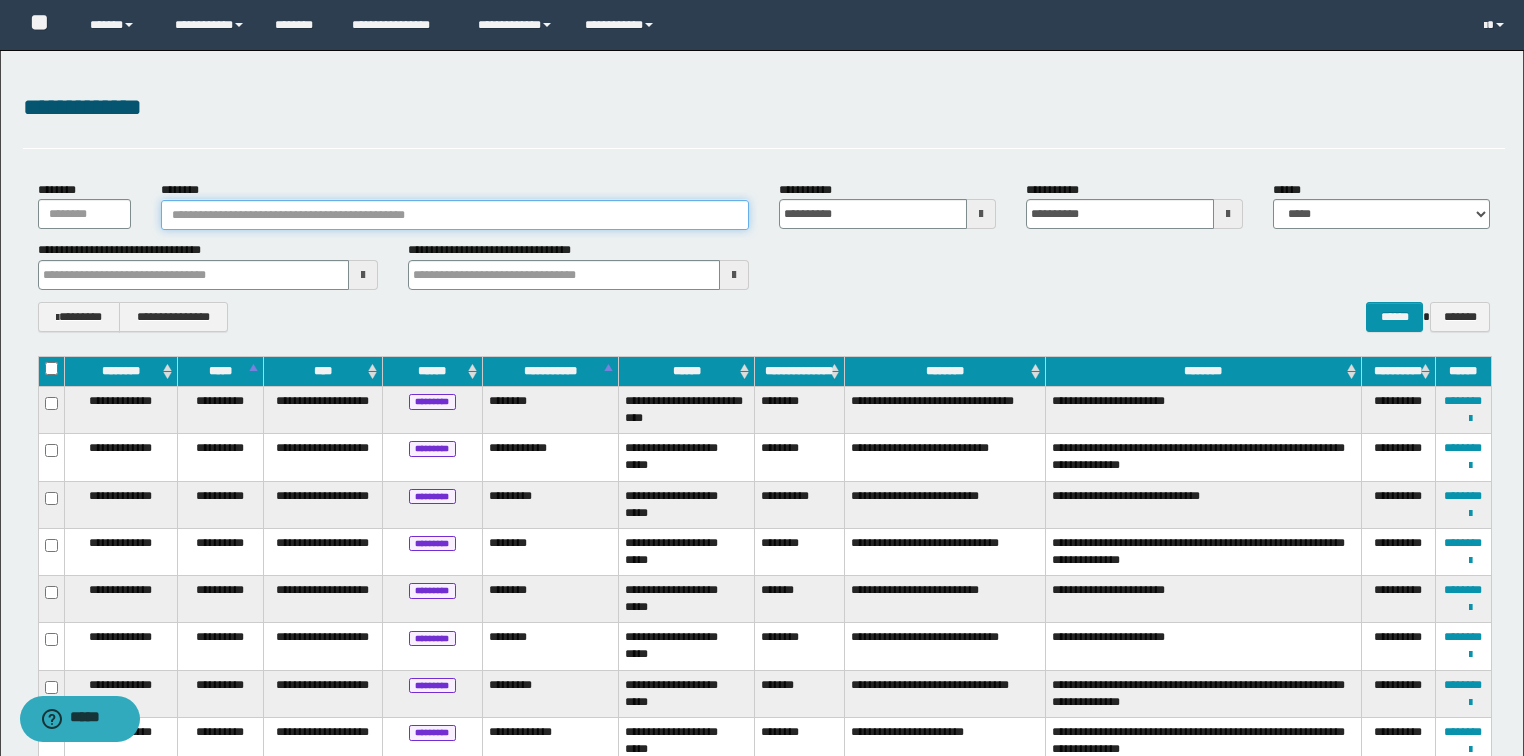 click on "********" at bounding box center [455, 215] 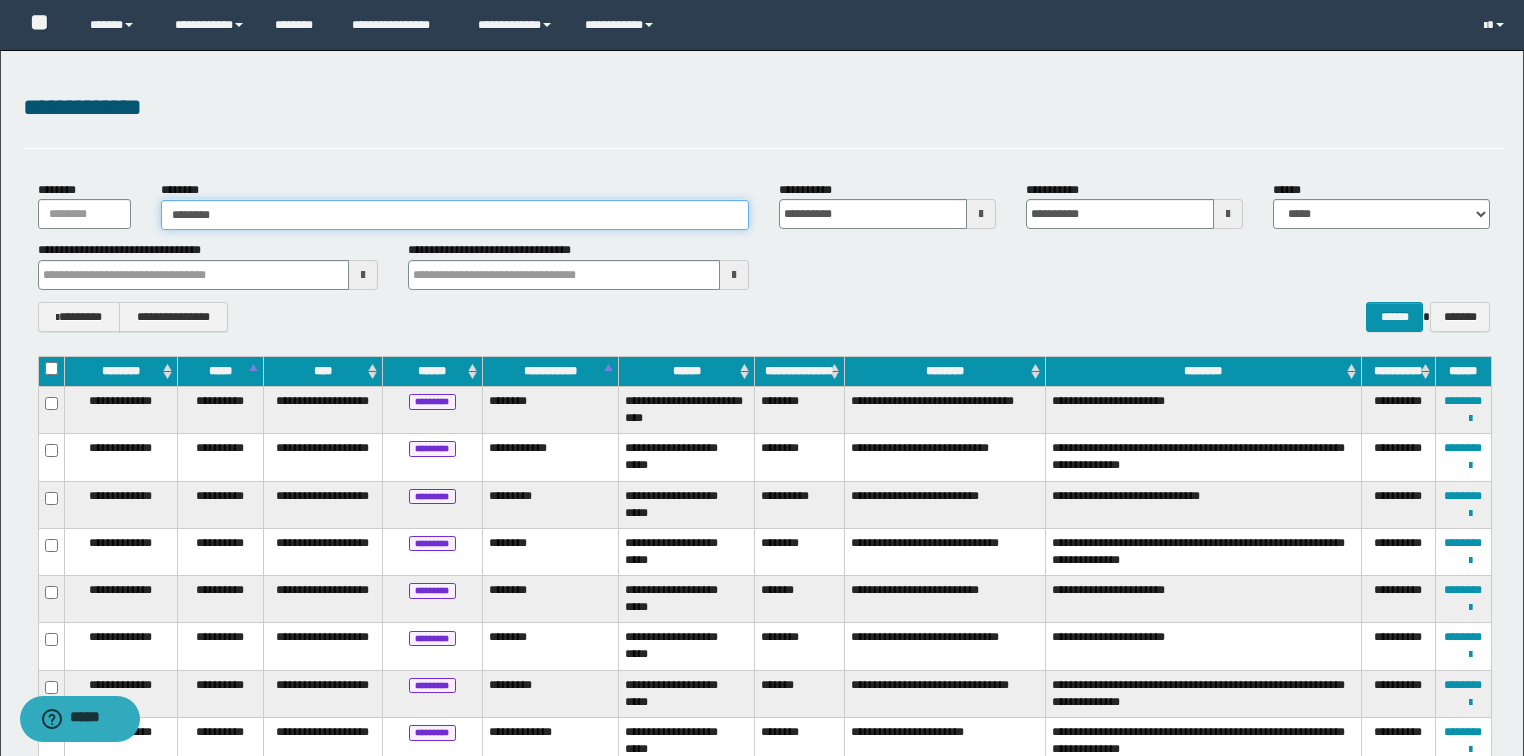 type on "********" 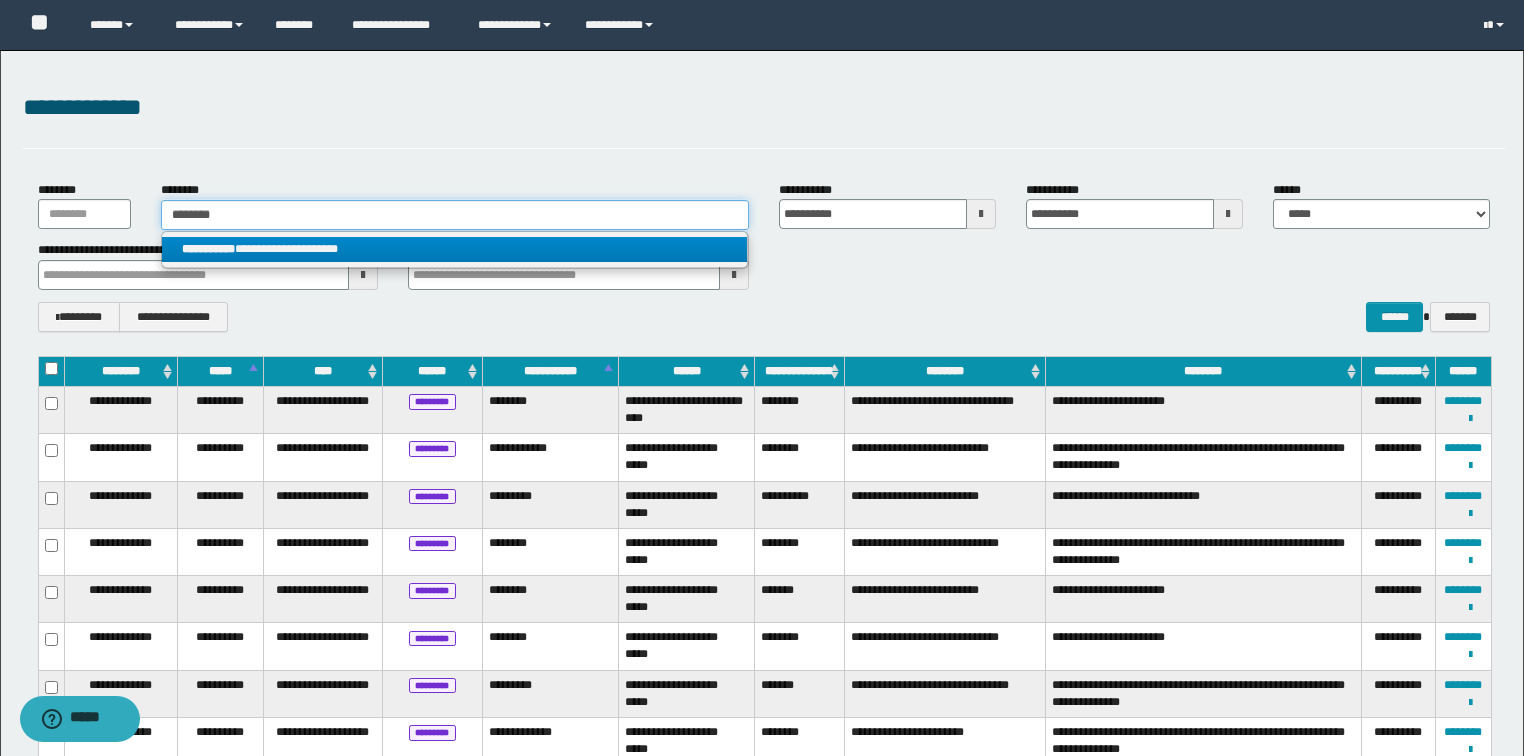 type on "********" 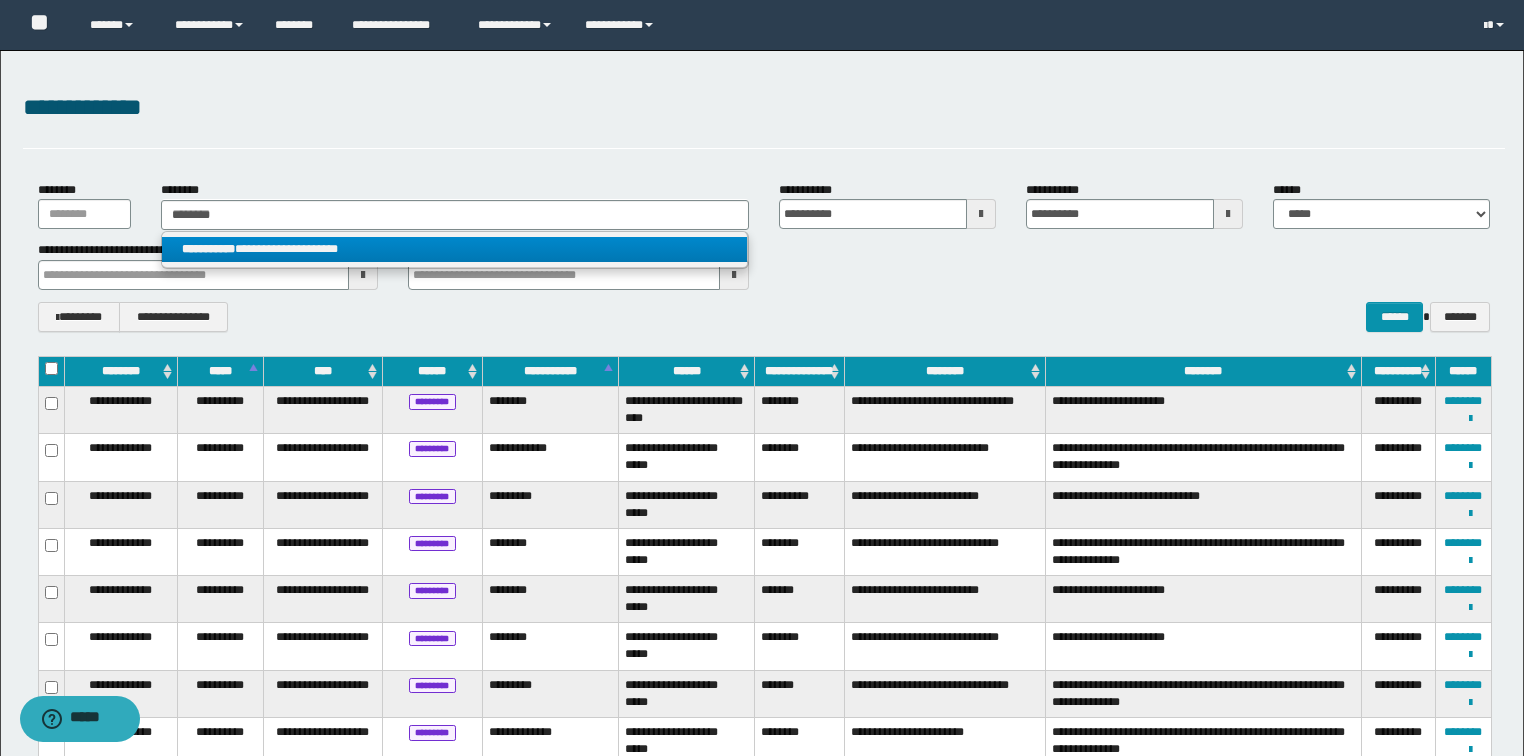 click on "**********" at bounding box center [454, 249] 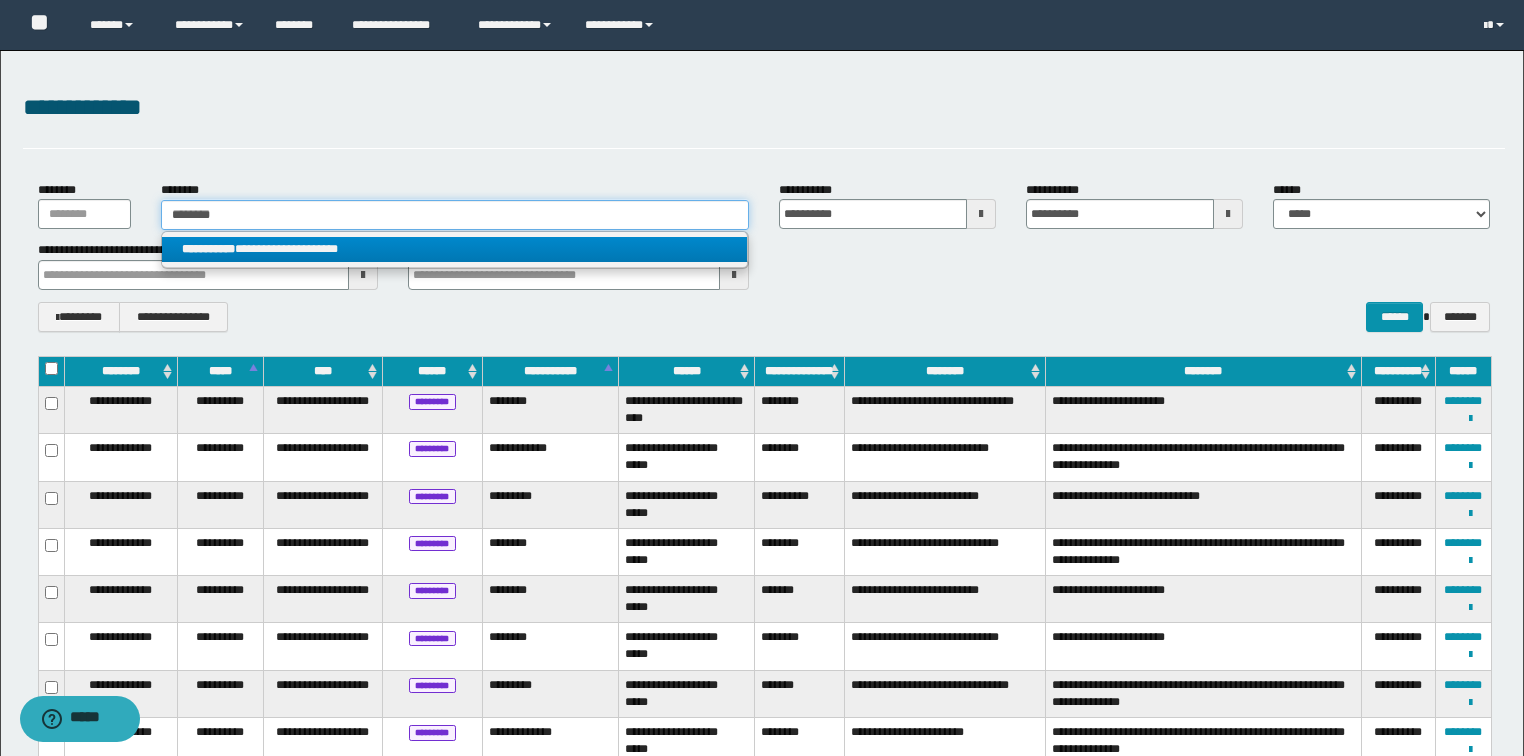 type 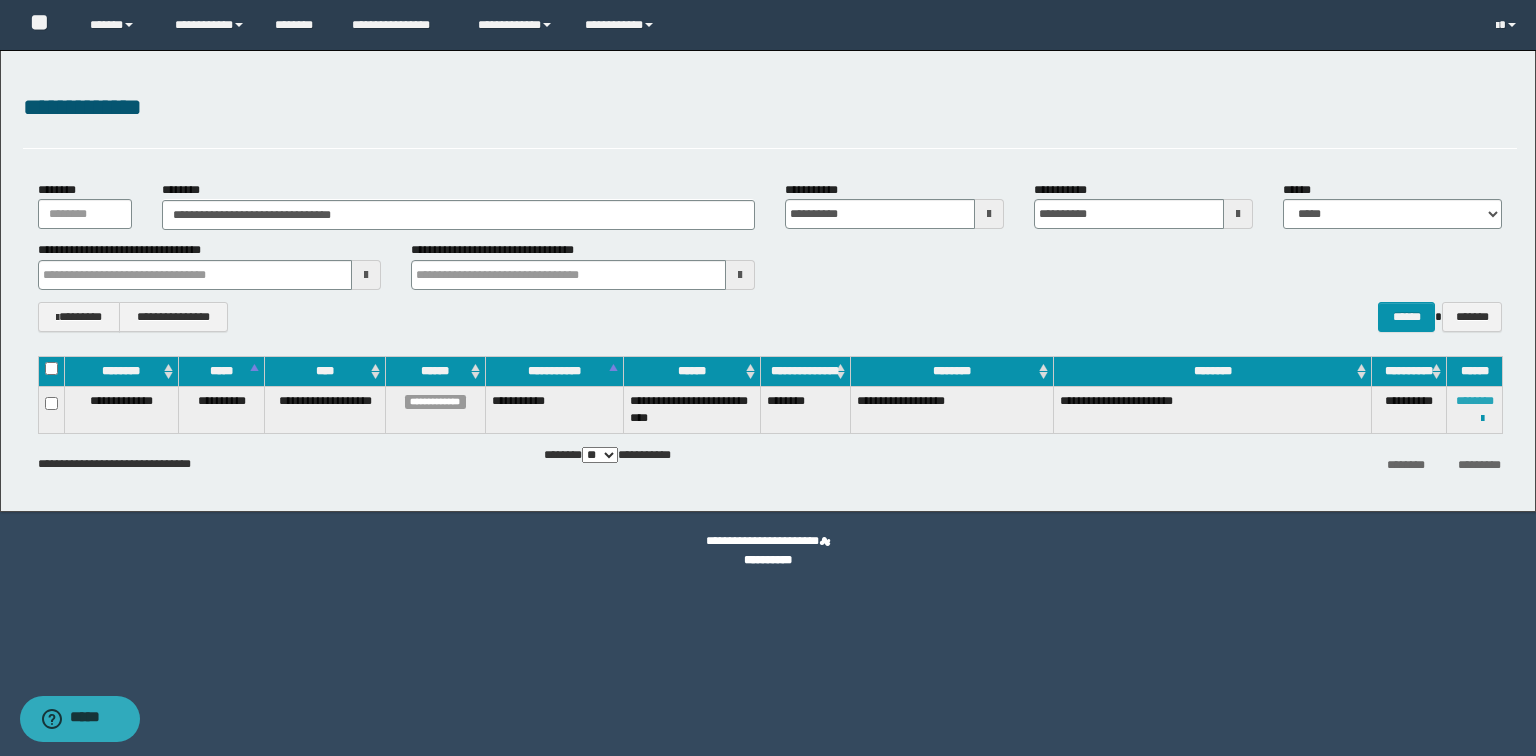 click on "********" at bounding box center (1475, 401) 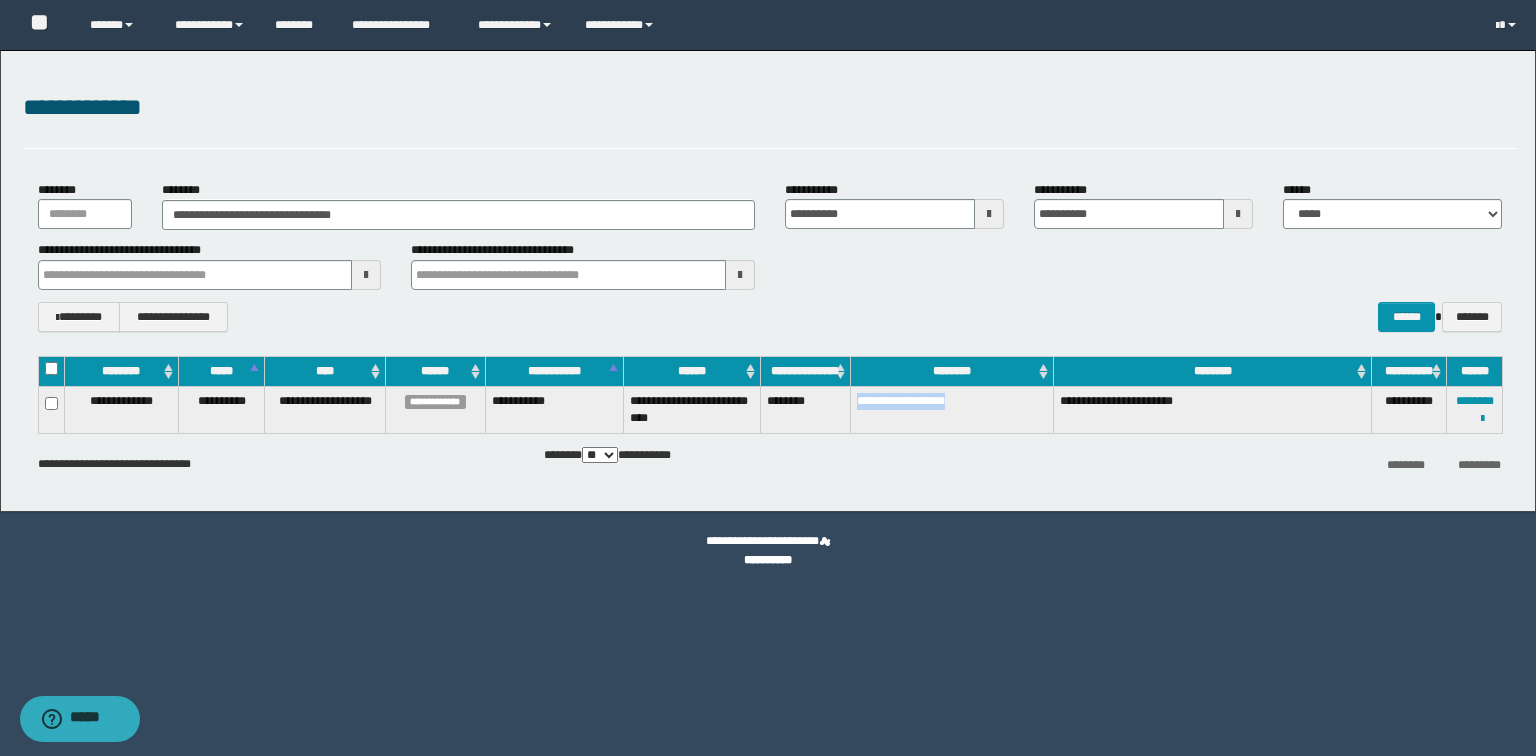 drag, startPoint x: 998, startPoint y: 410, endPoint x: 858, endPoint y: 421, distance: 140.43147 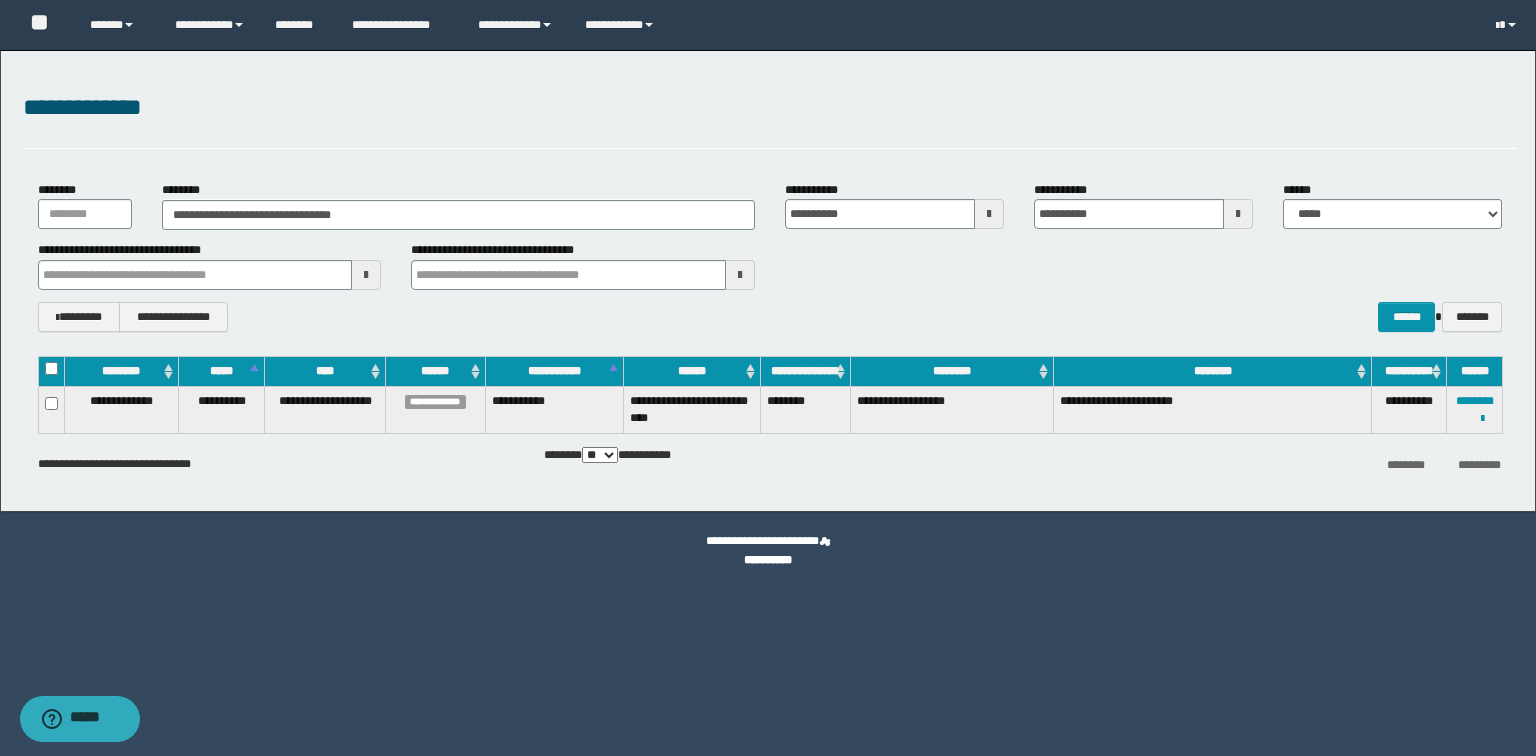 click on "********" at bounding box center (805, 409) 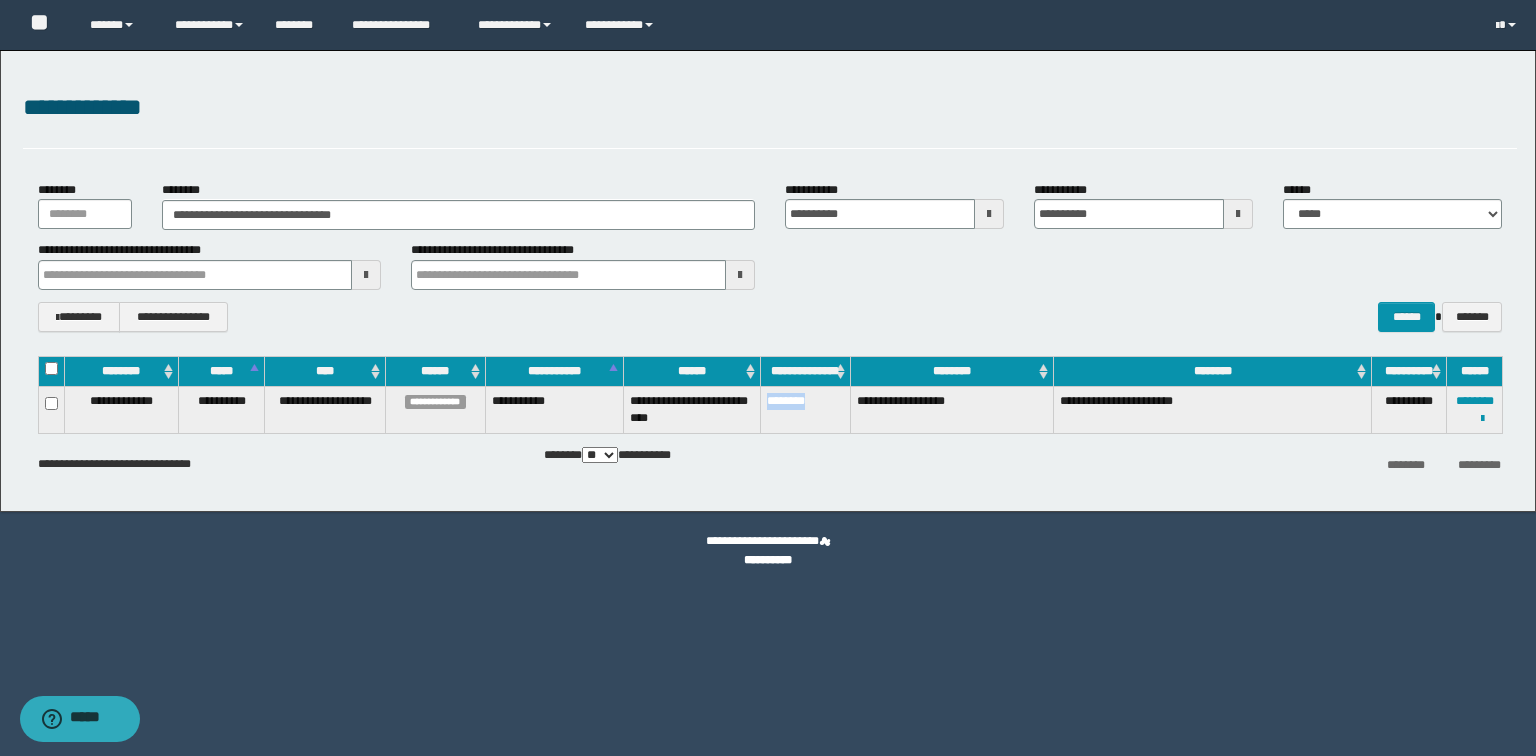 click on "********" at bounding box center [805, 409] 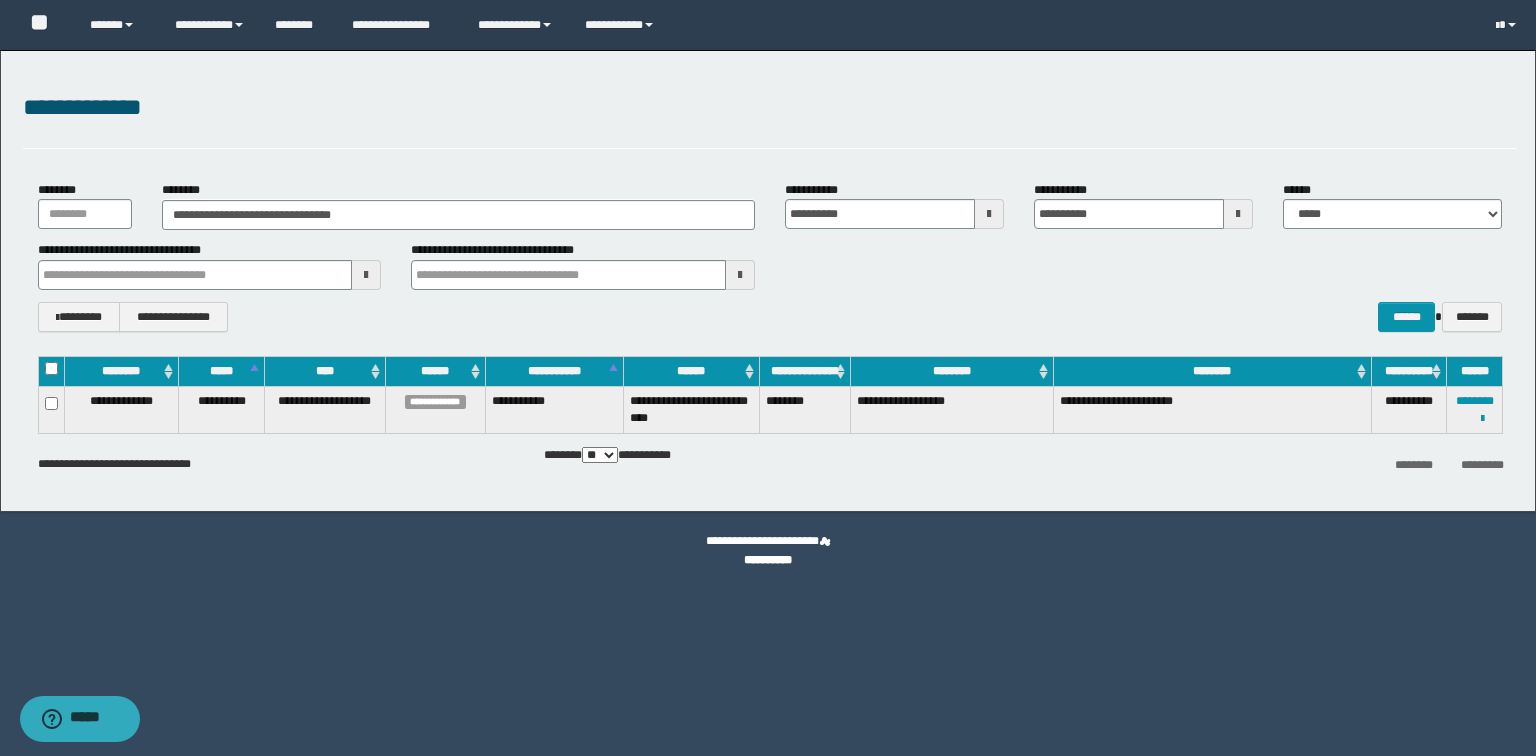click on "**********" at bounding box center [770, 456] 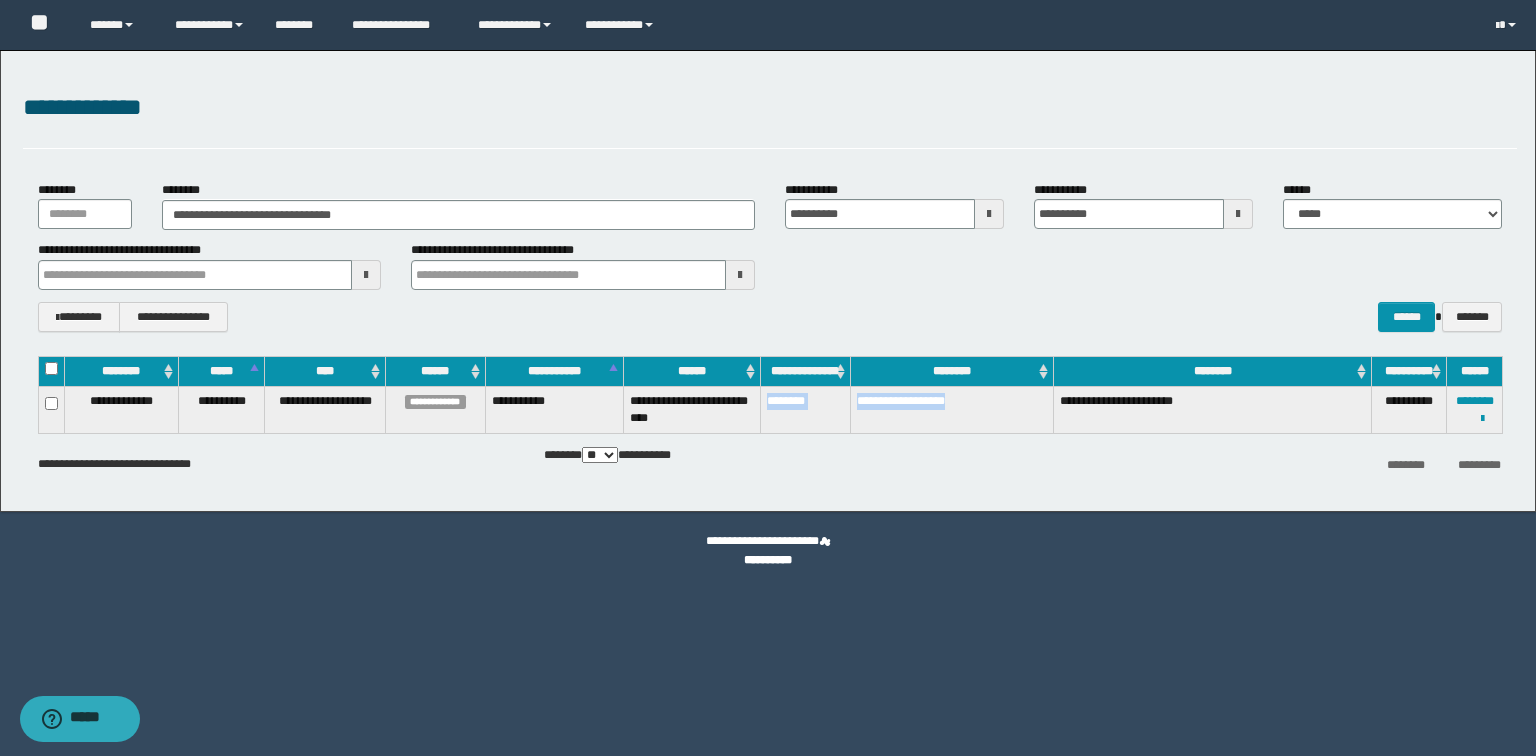 drag, startPoint x: 996, startPoint y: 394, endPoint x: 765, endPoint y: 410, distance: 231.55345 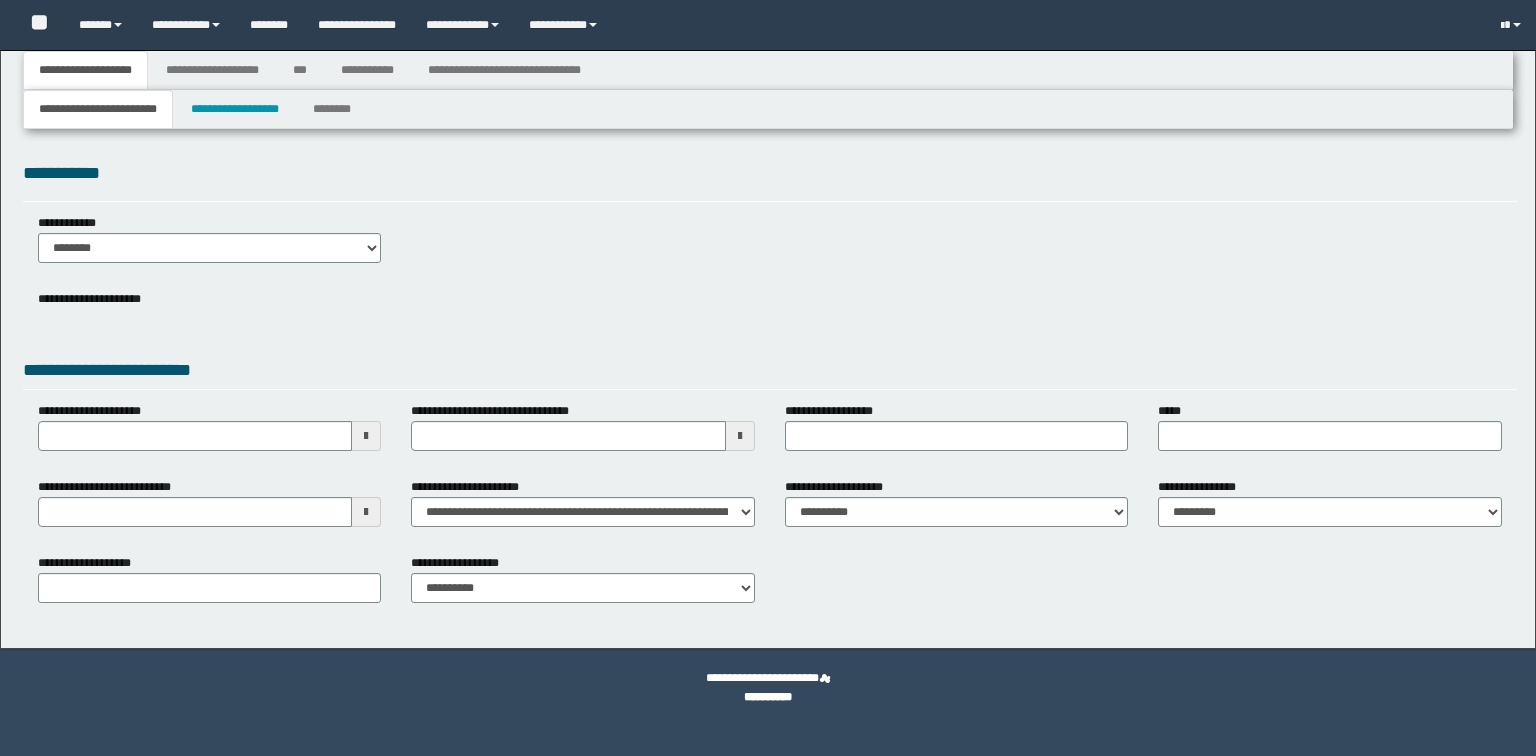 type 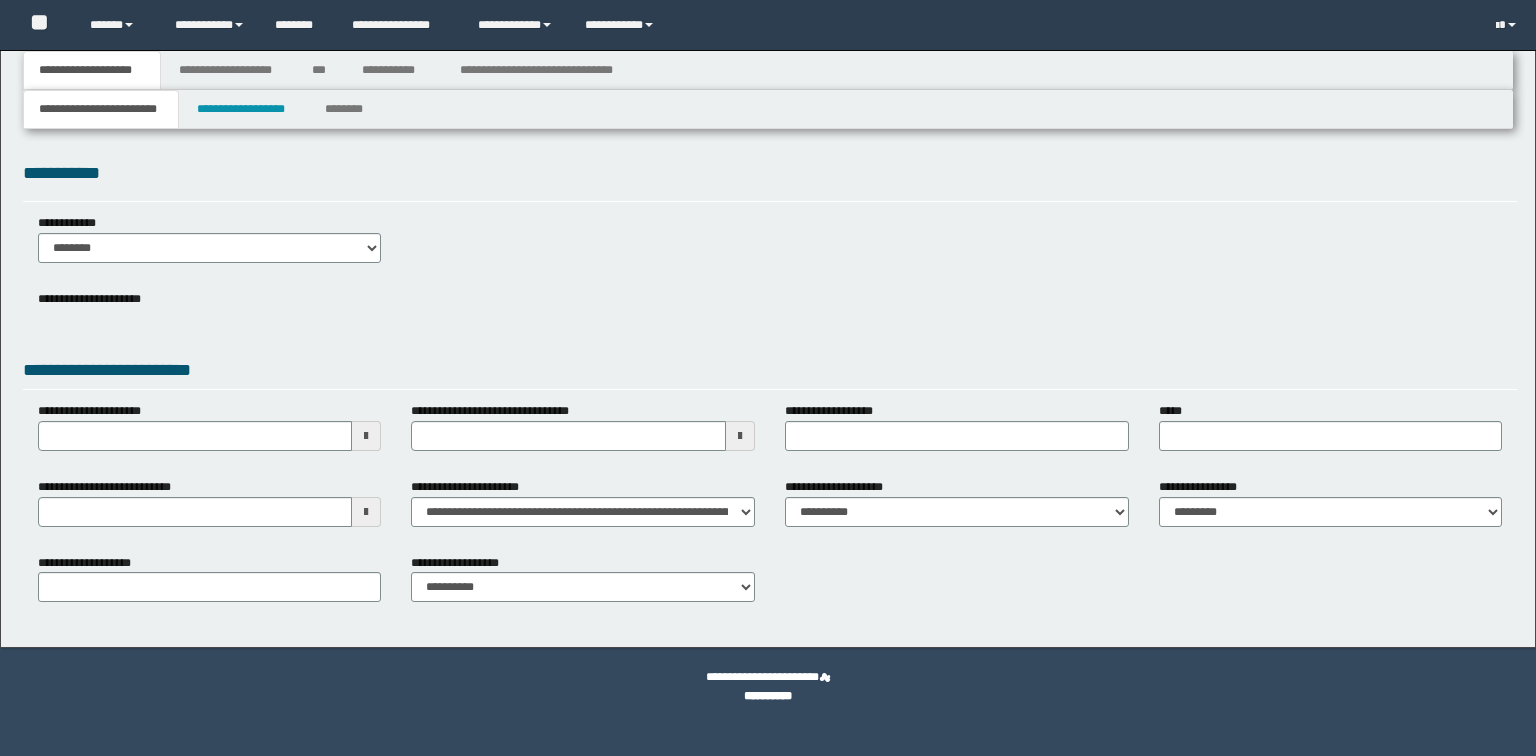 scroll, scrollTop: 0, scrollLeft: 0, axis: both 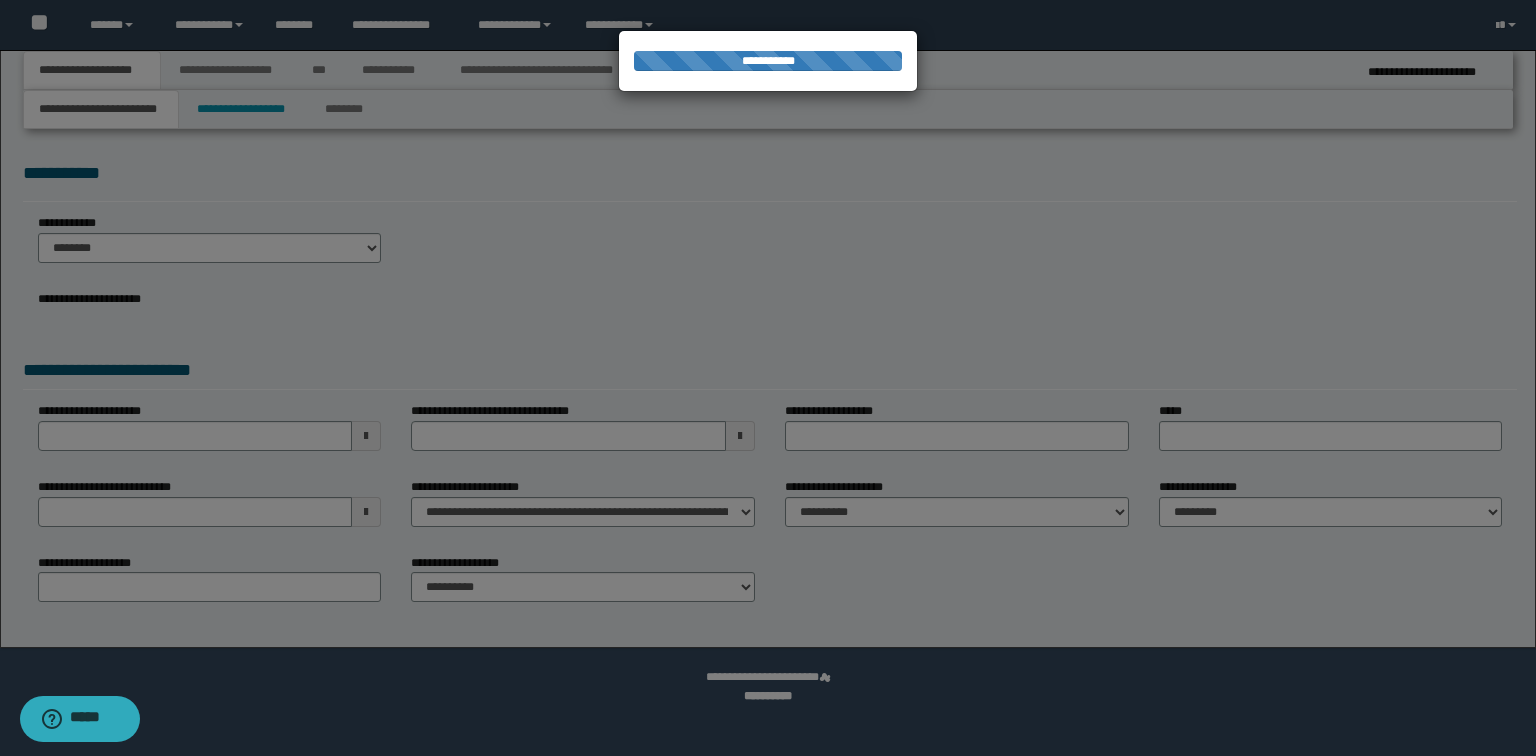 type on "**********" 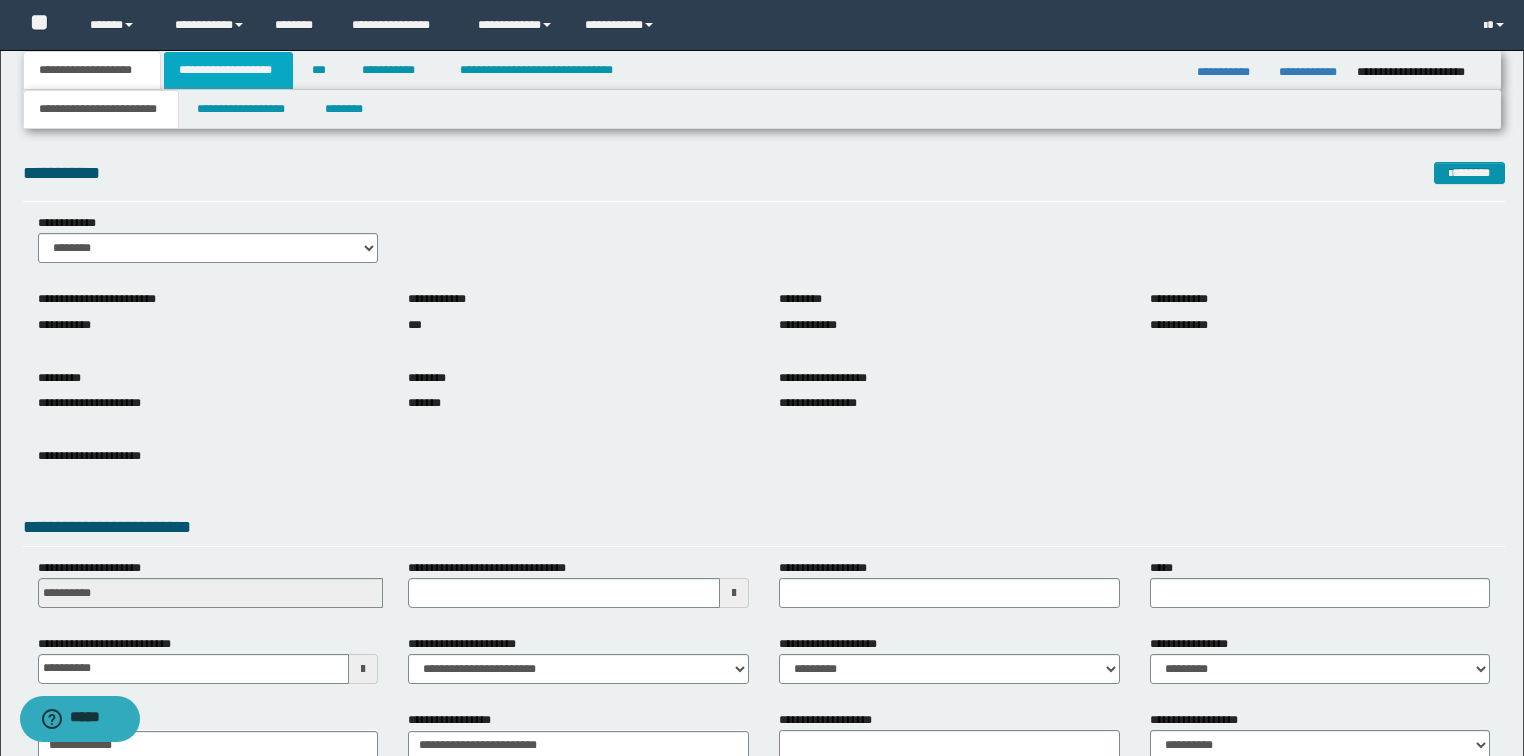 click on "**********" at bounding box center [228, 70] 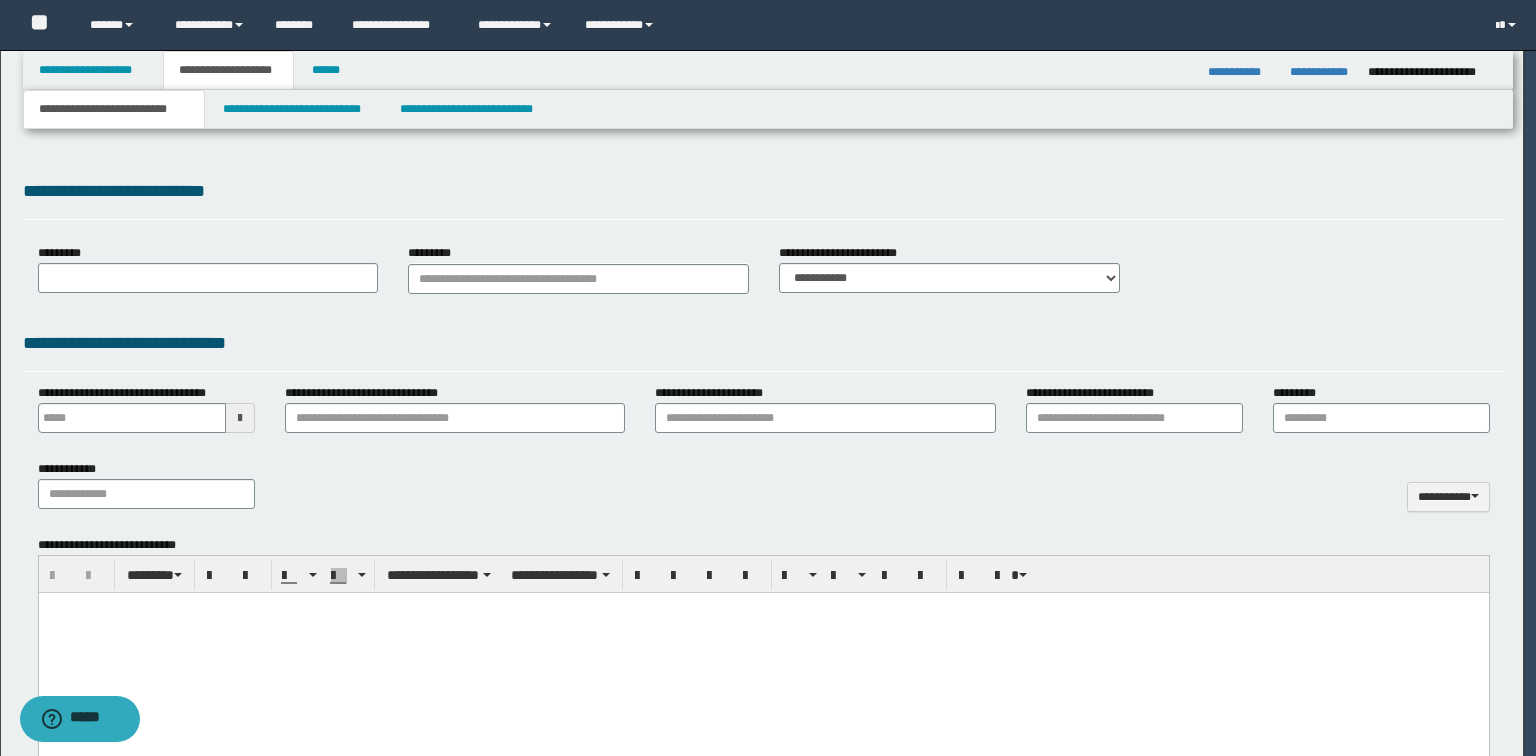 type 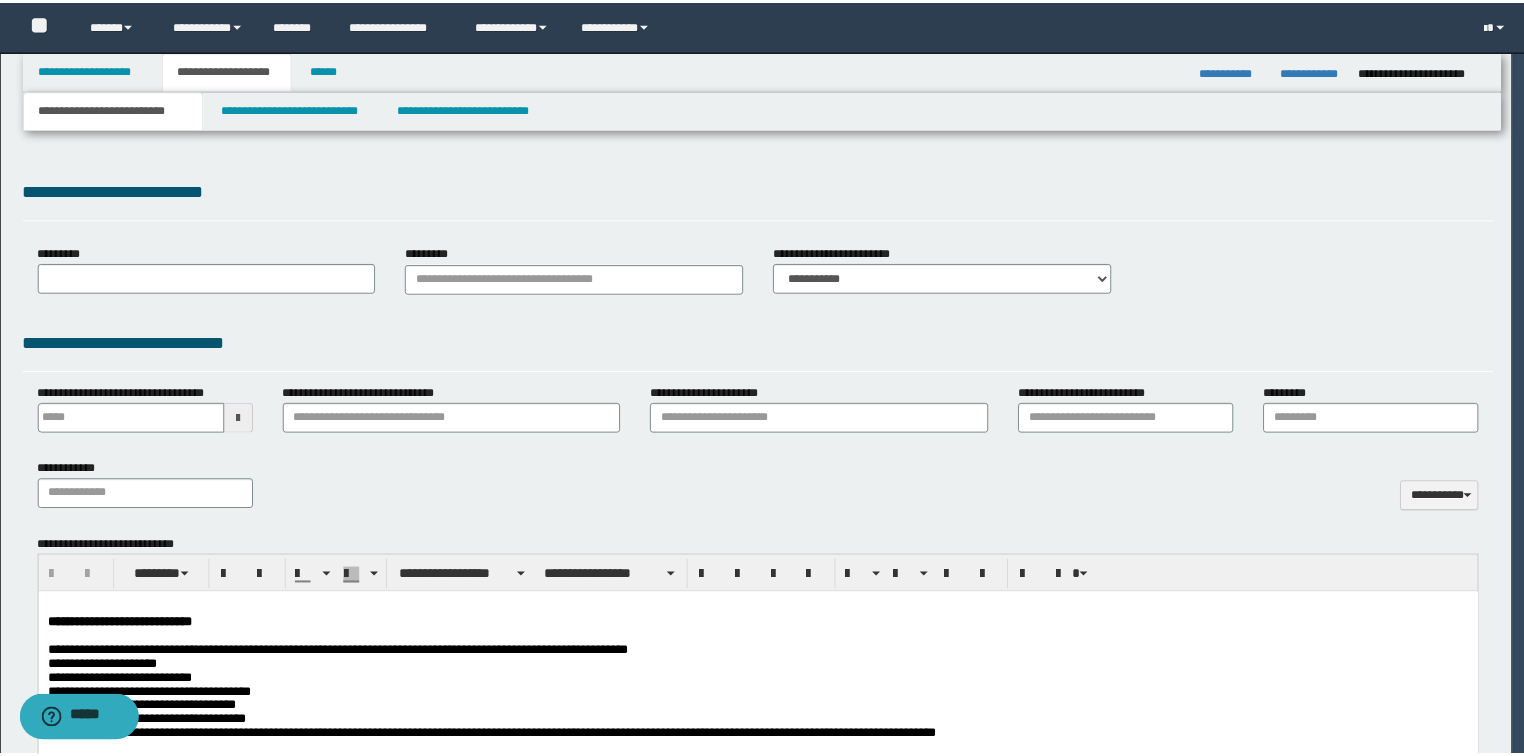 scroll, scrollTop: 0, scrollLeft: 0, axis: both 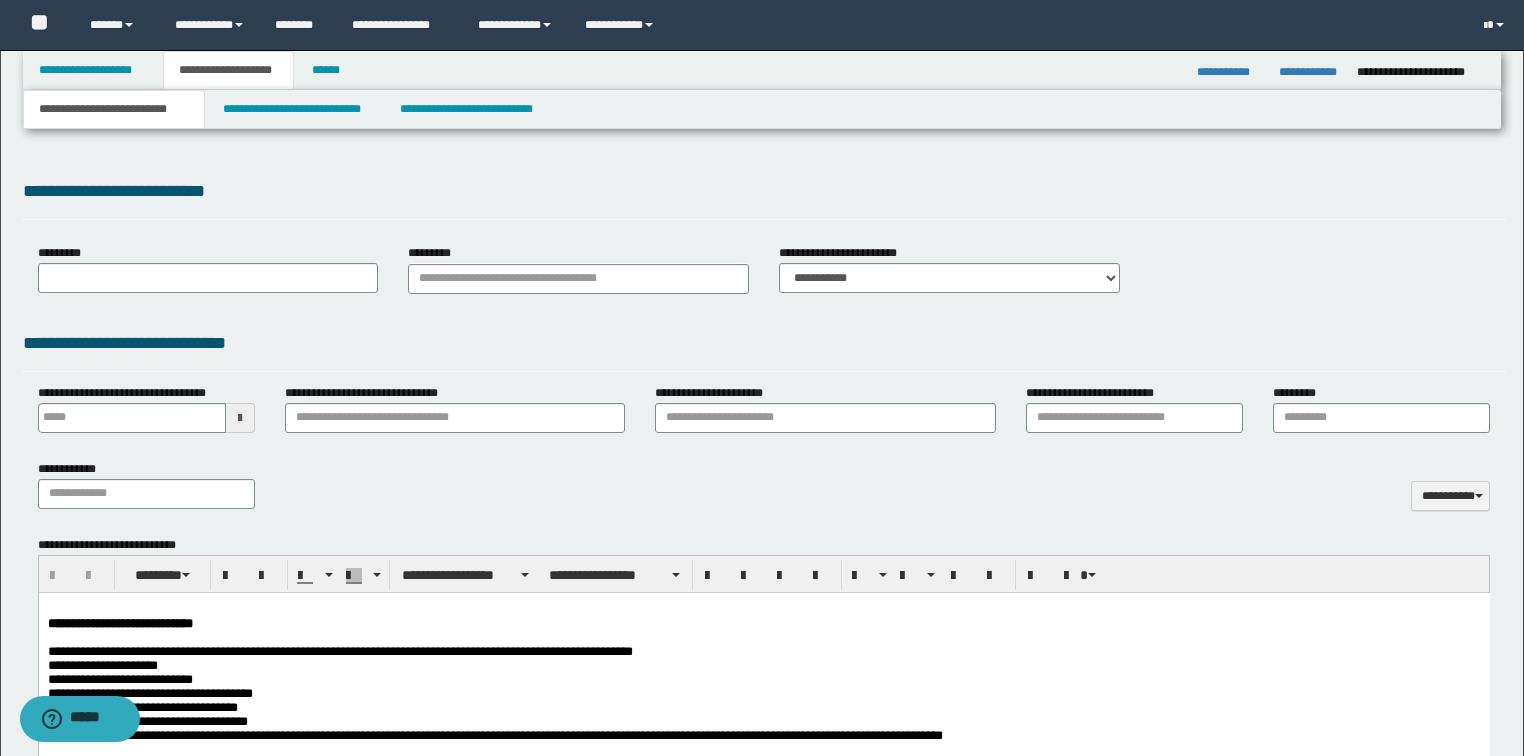 type on "**********" 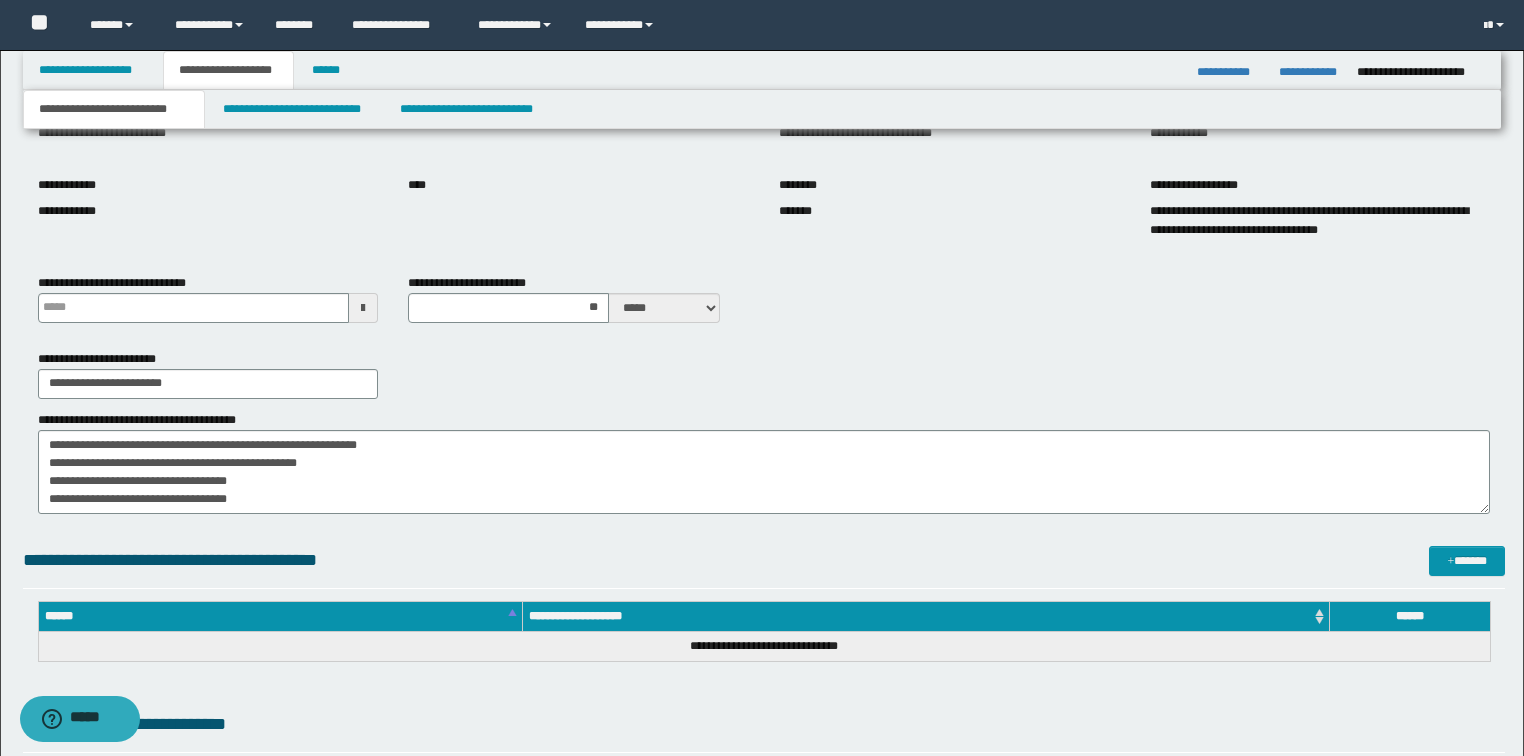scroll, scrollTop: 320, scrollLeft: 0, axis: vertical 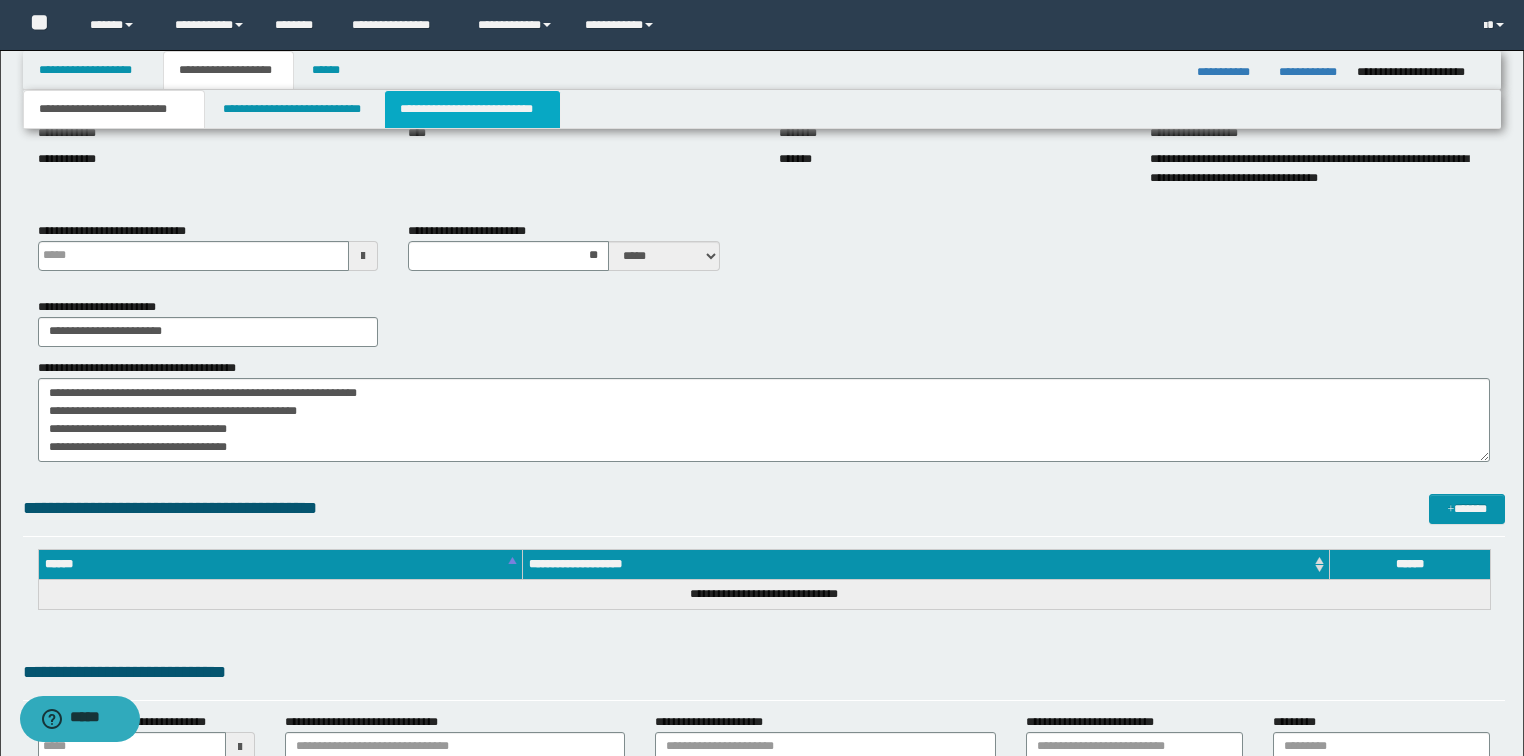 click on "**********" at bounding box center [472, 109] 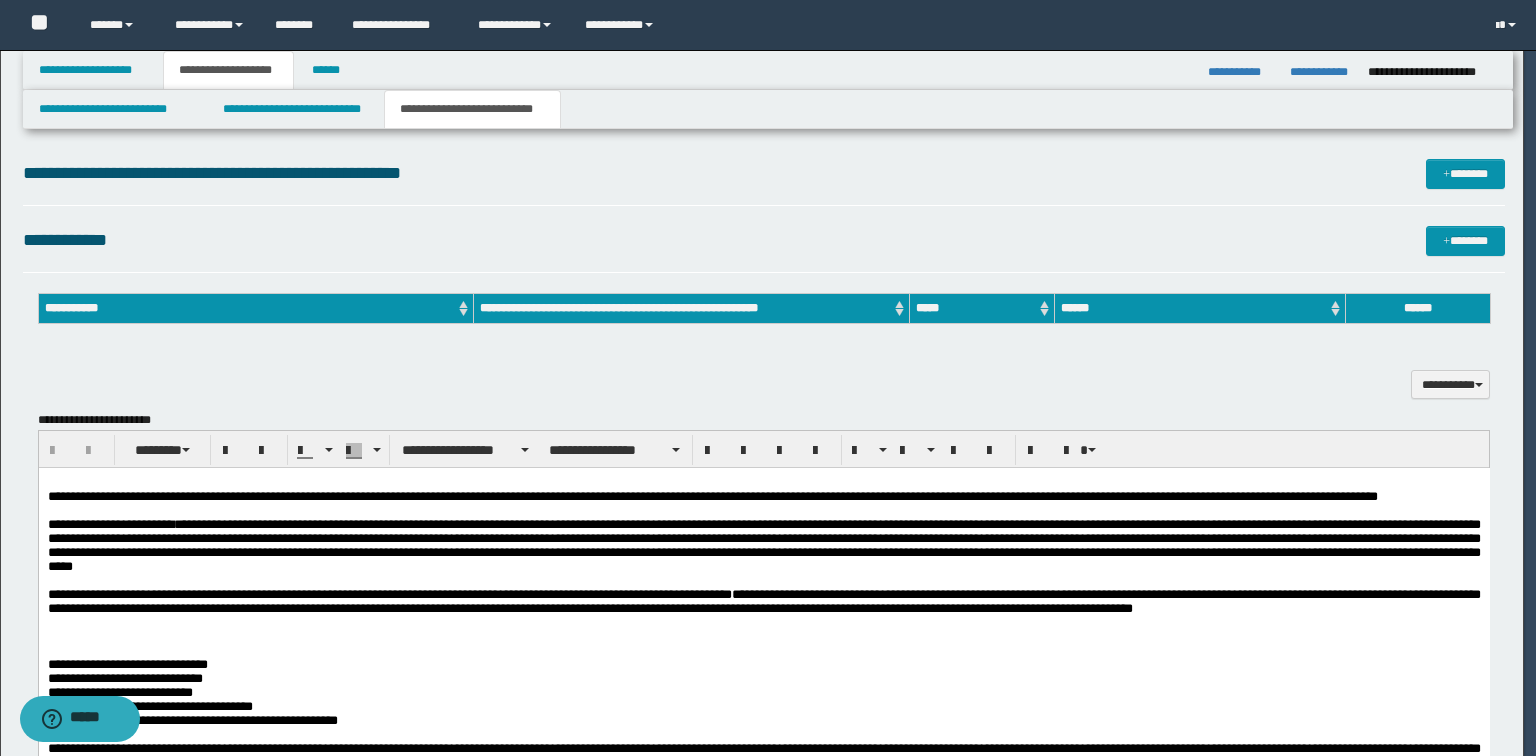 scroll, scrollTop: 0, scrollLeft: 0, axis: both 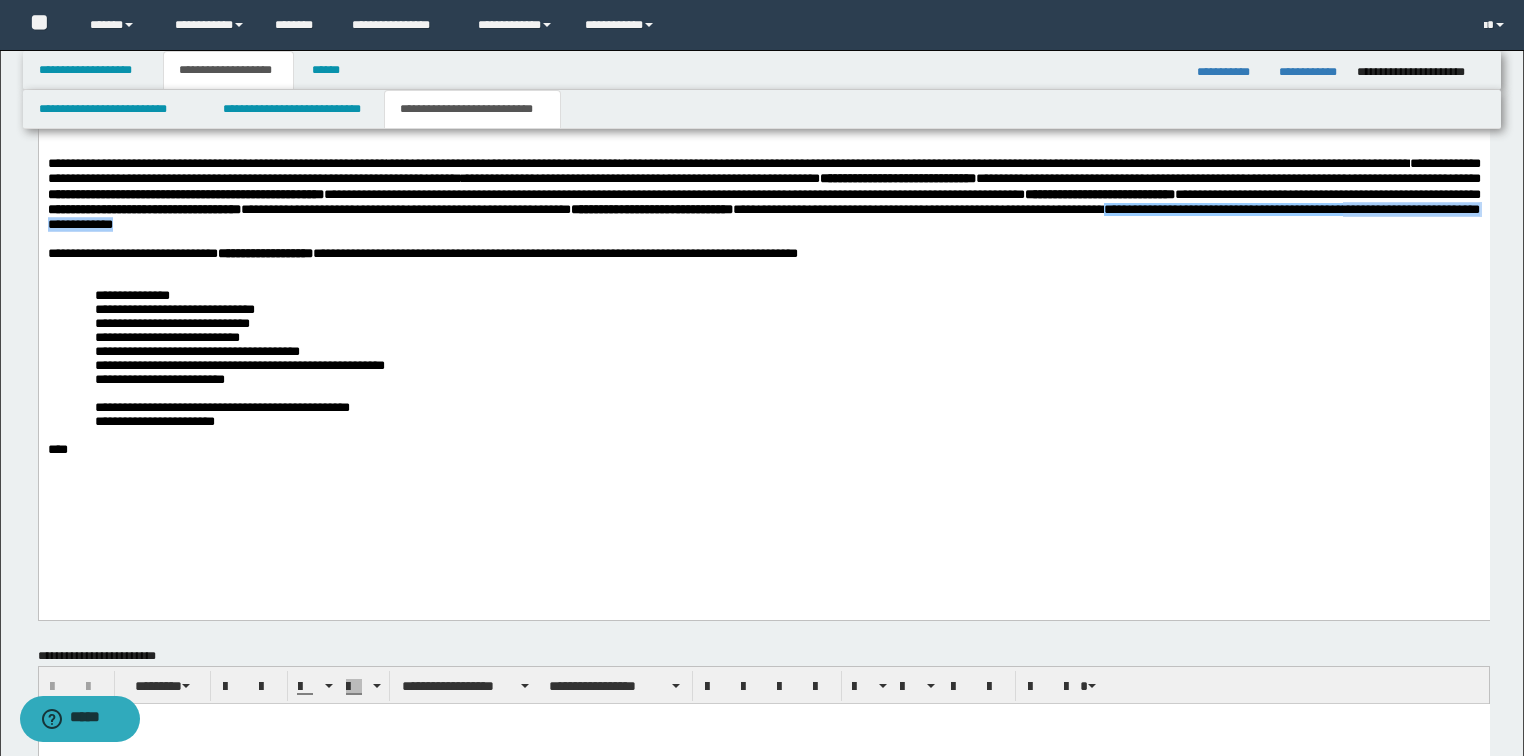 drag, startPoint x: 602, startPoint y: 245, endPoint x: 923, endPoint y: 252, distance: 321.07632 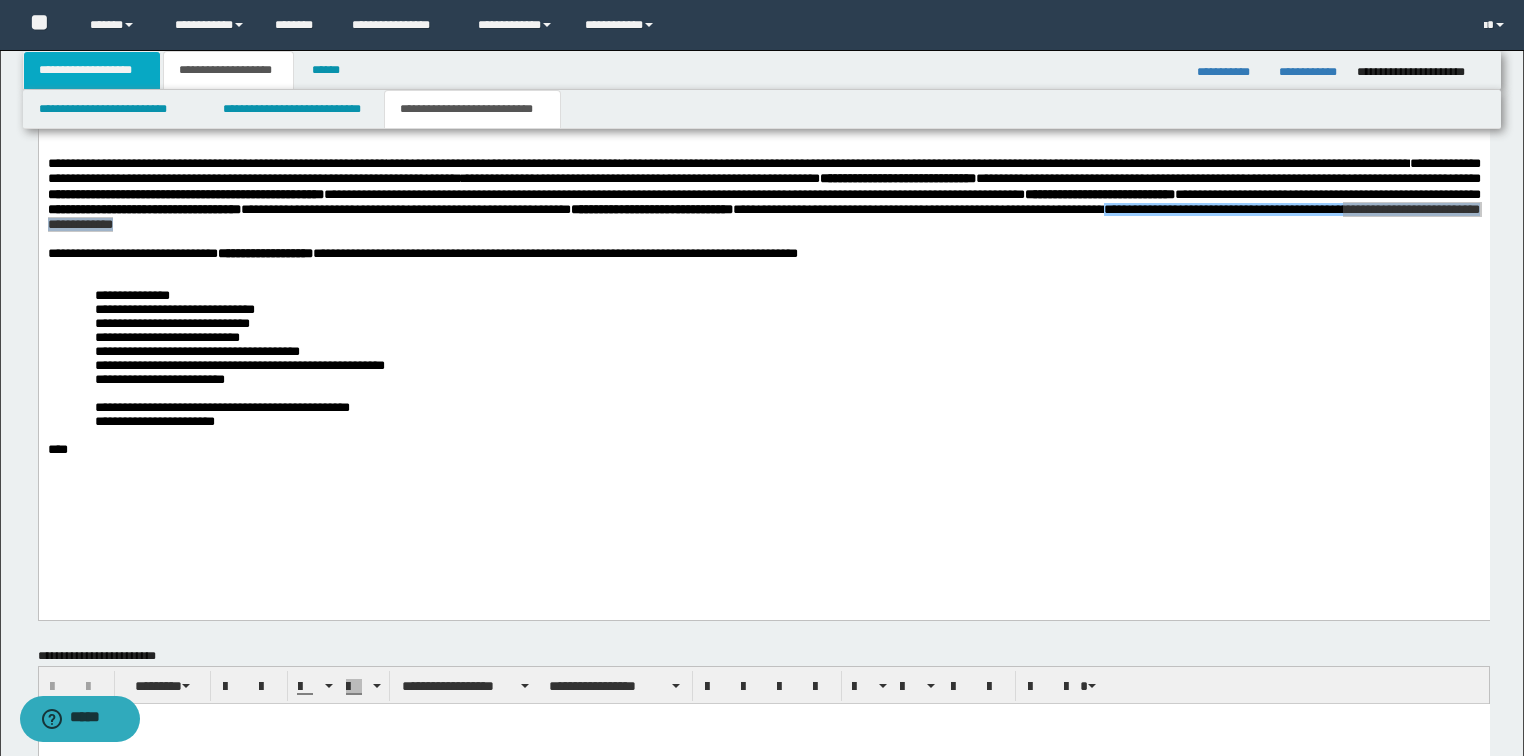 click on "**********" at bounding box center [92, 70] 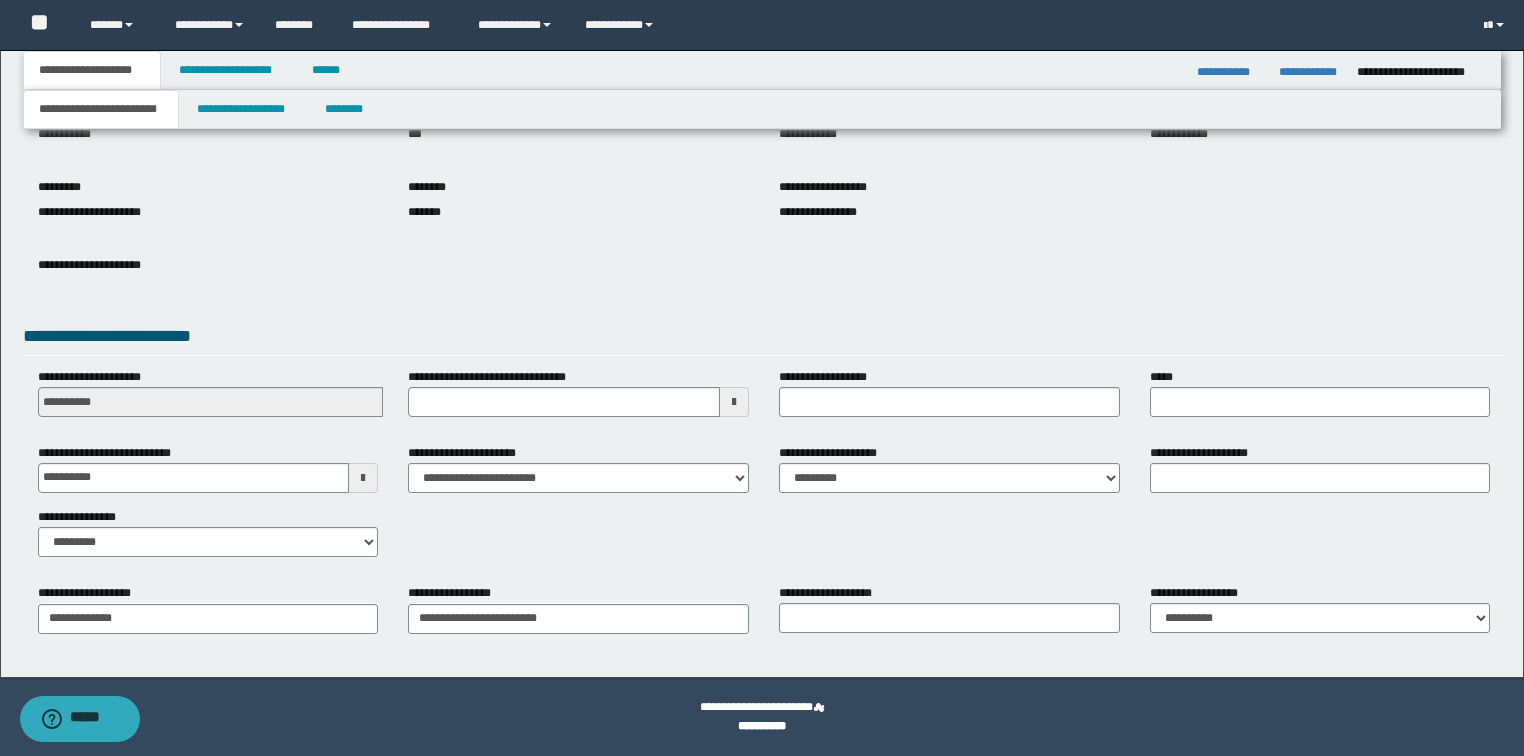 scroll, scrollTop: 191, scrollLeft: 0, axis: vertical 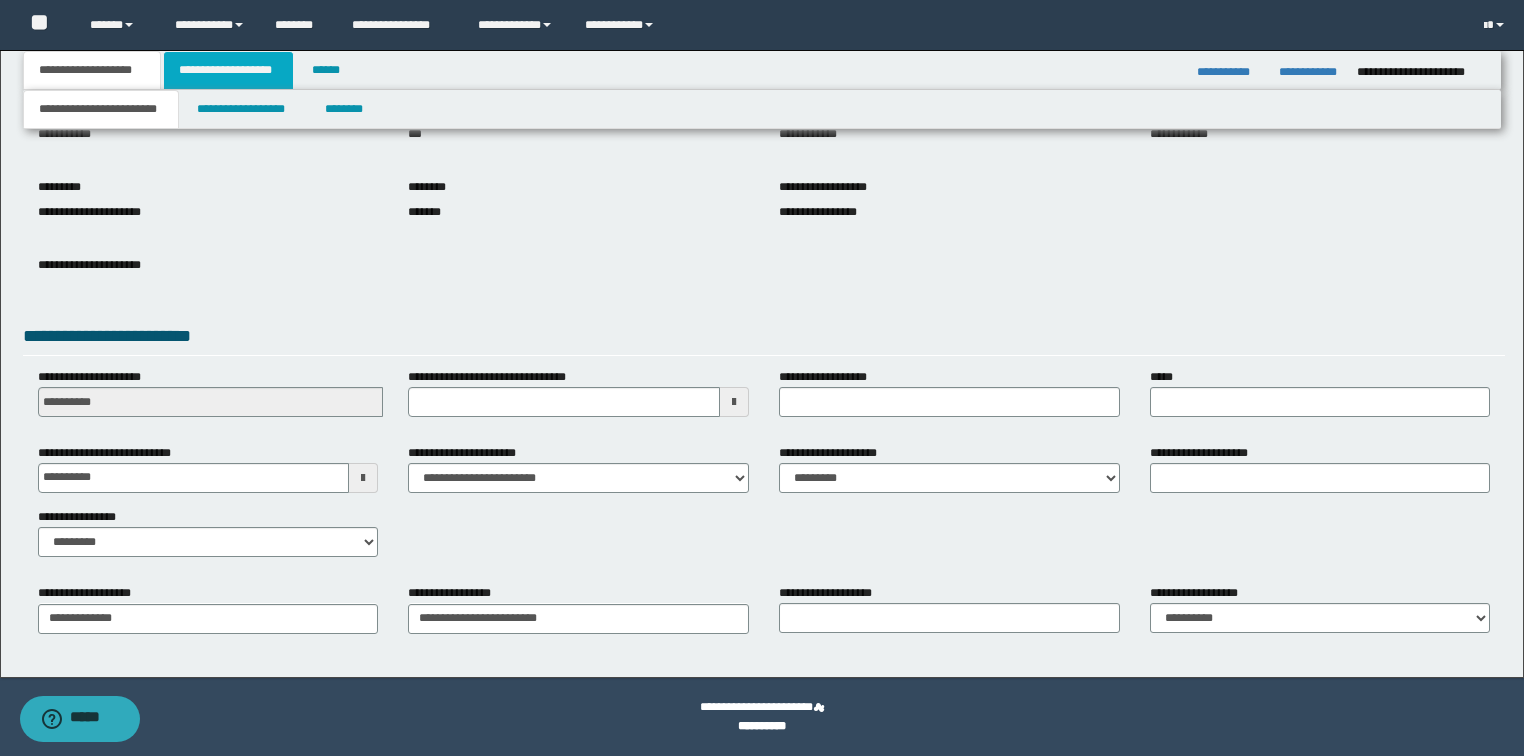 click on "**********" at bounding box center [228, 70] 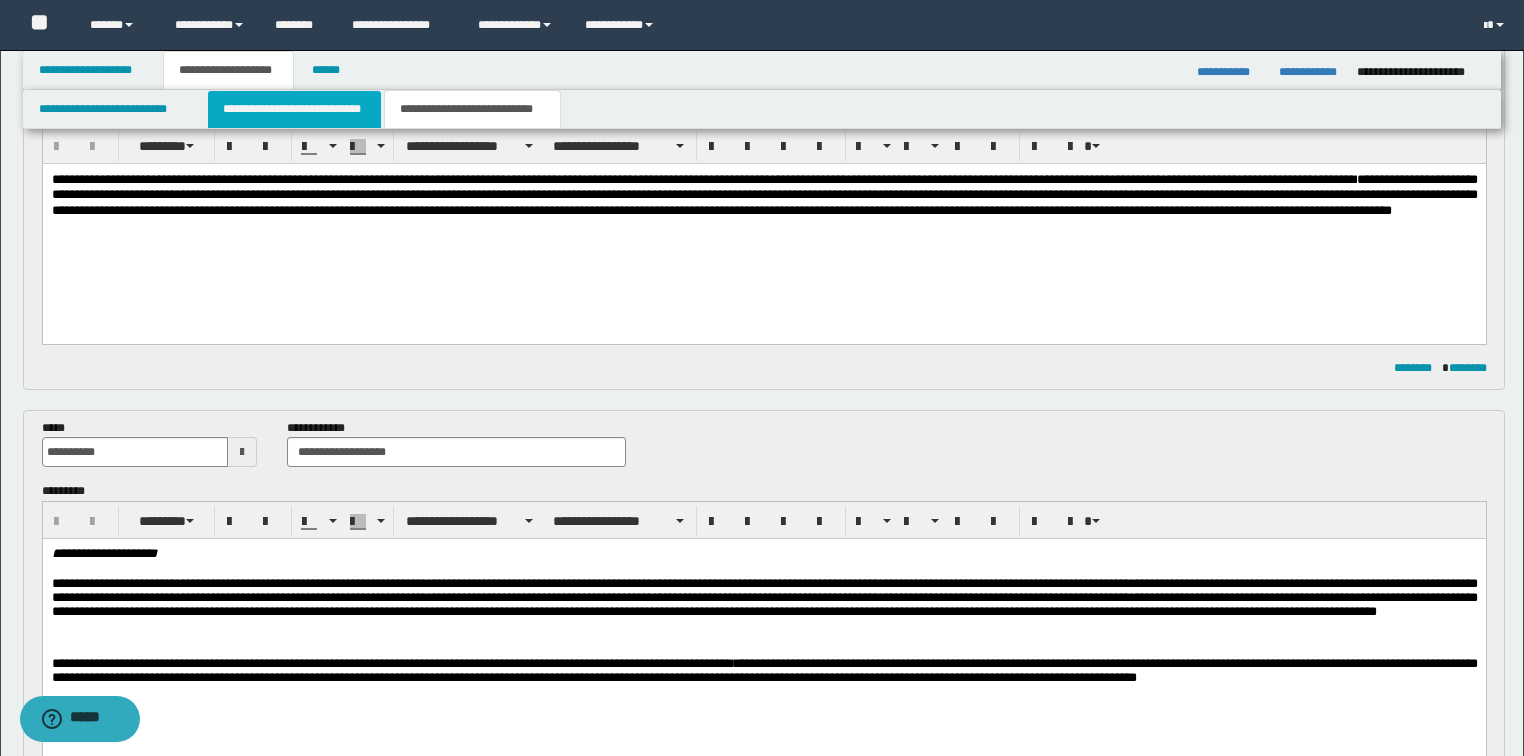 click on "**********" at bounding box center (294, 109) 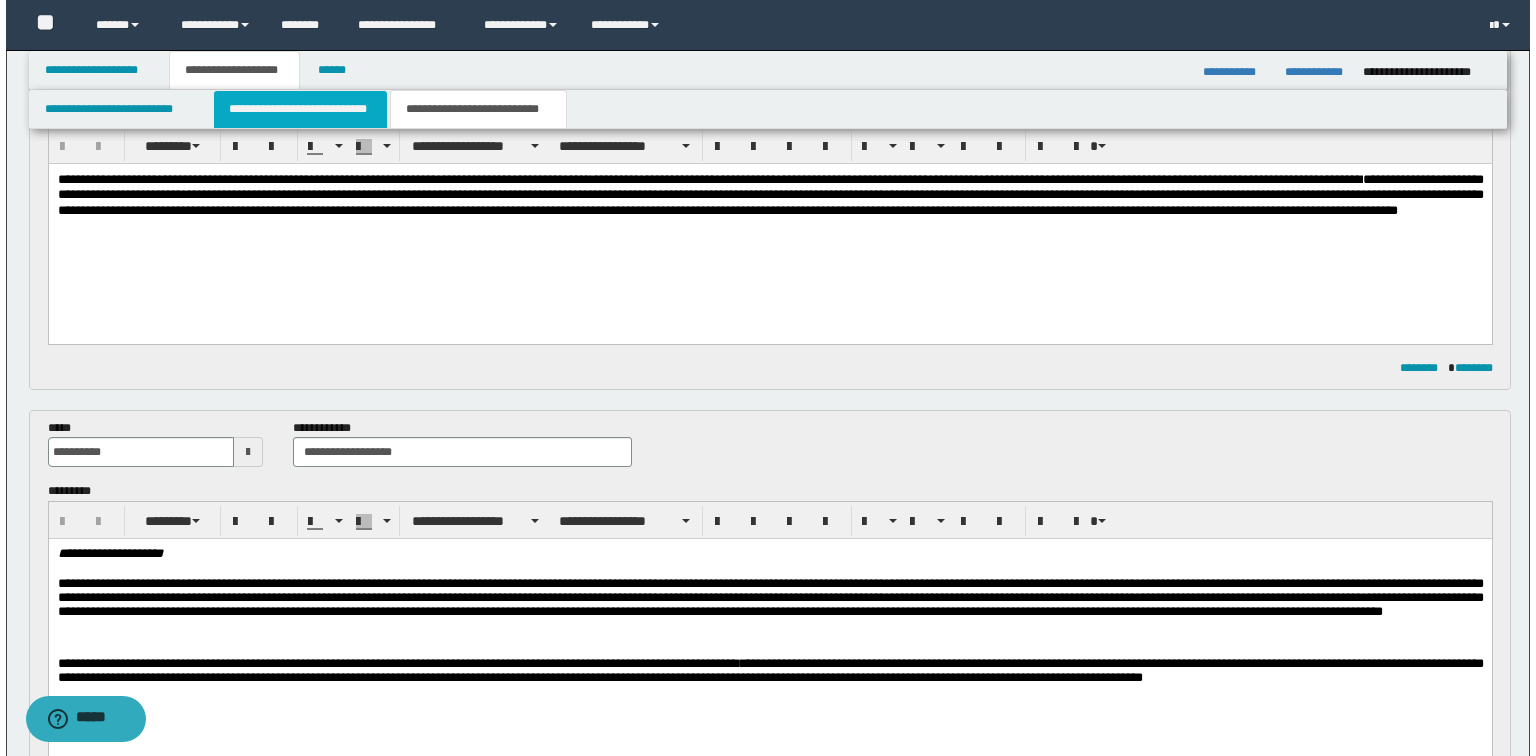 scroll, scrollTop: 0, scrollLeft: 0, axis: both 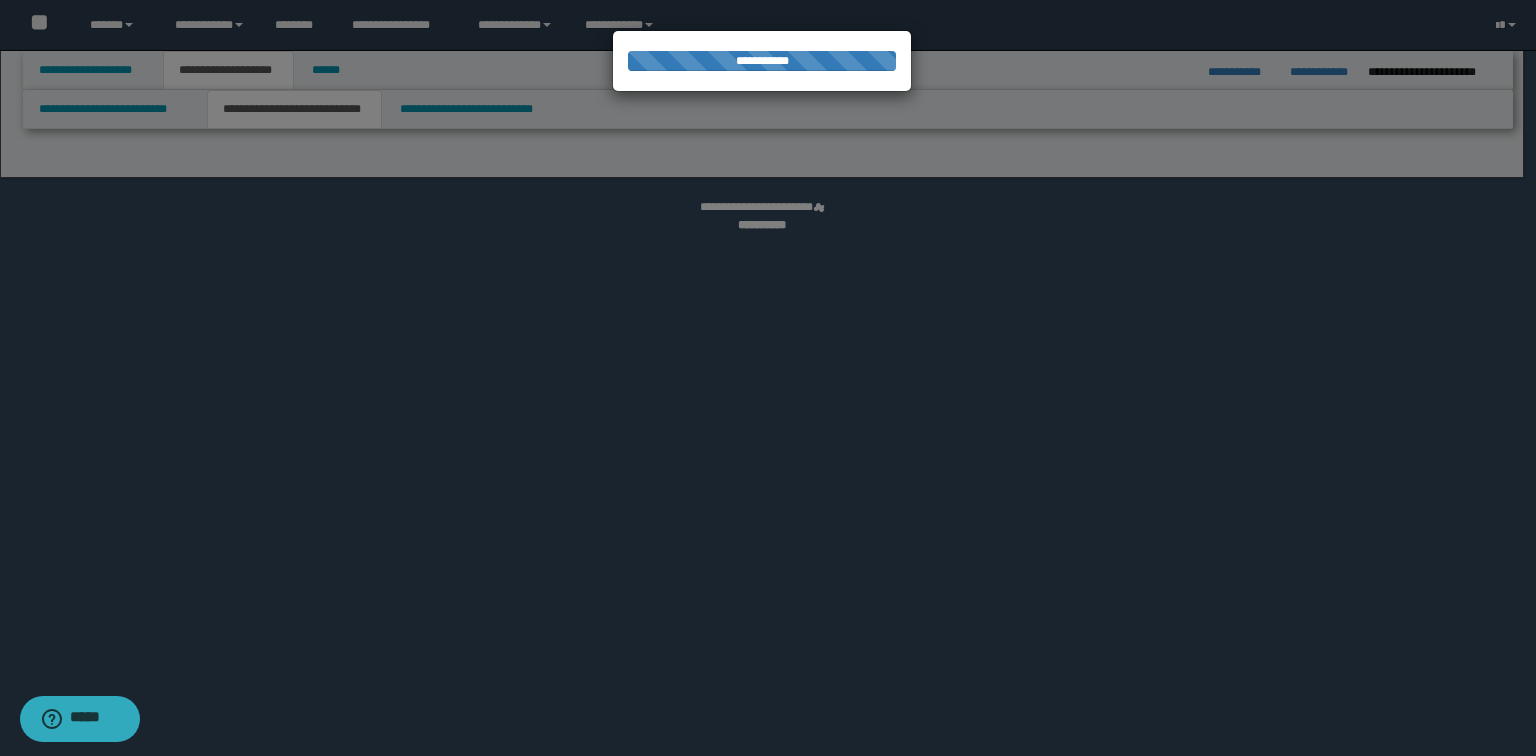 select on "*" 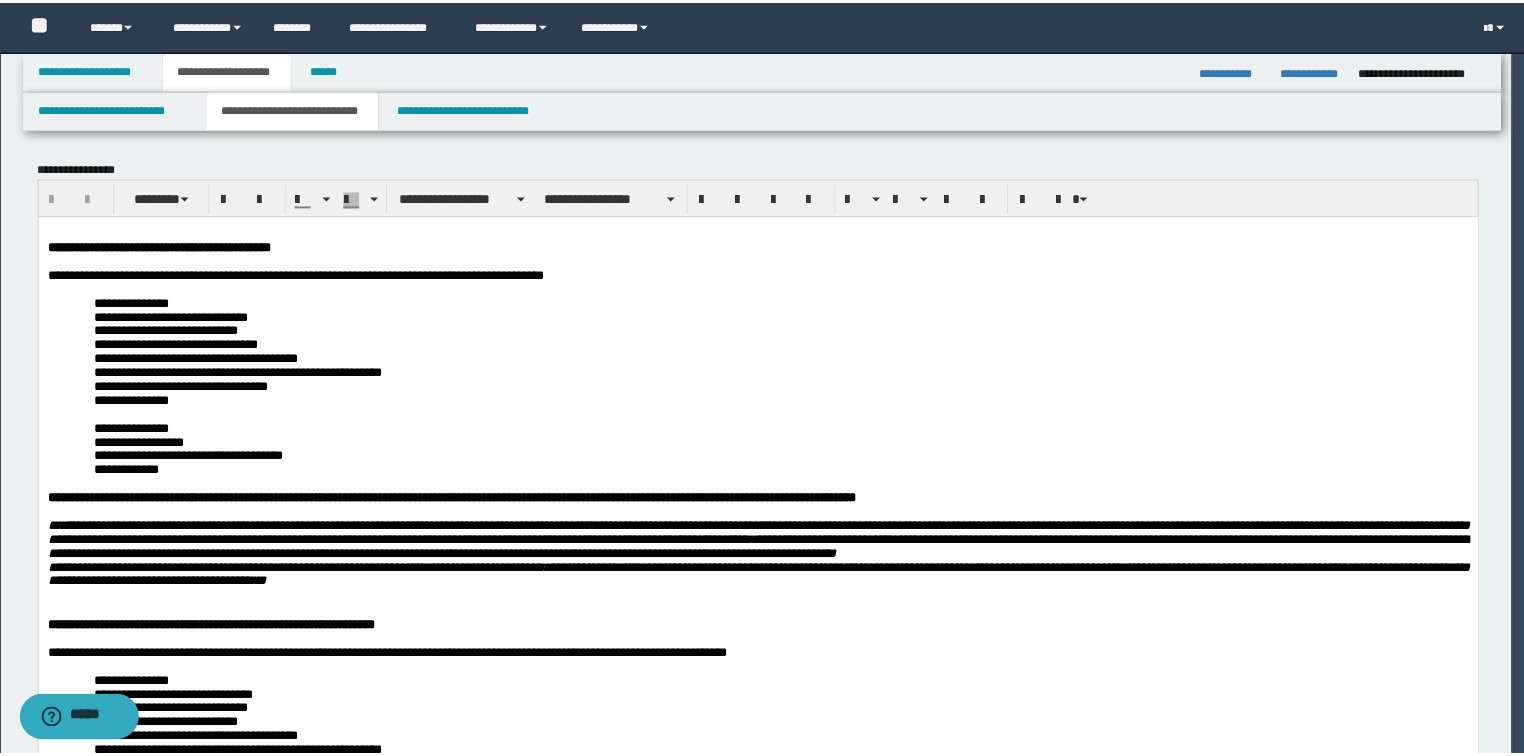 scroll, scrollTop: 0, scrollLeft: 0, axis: both 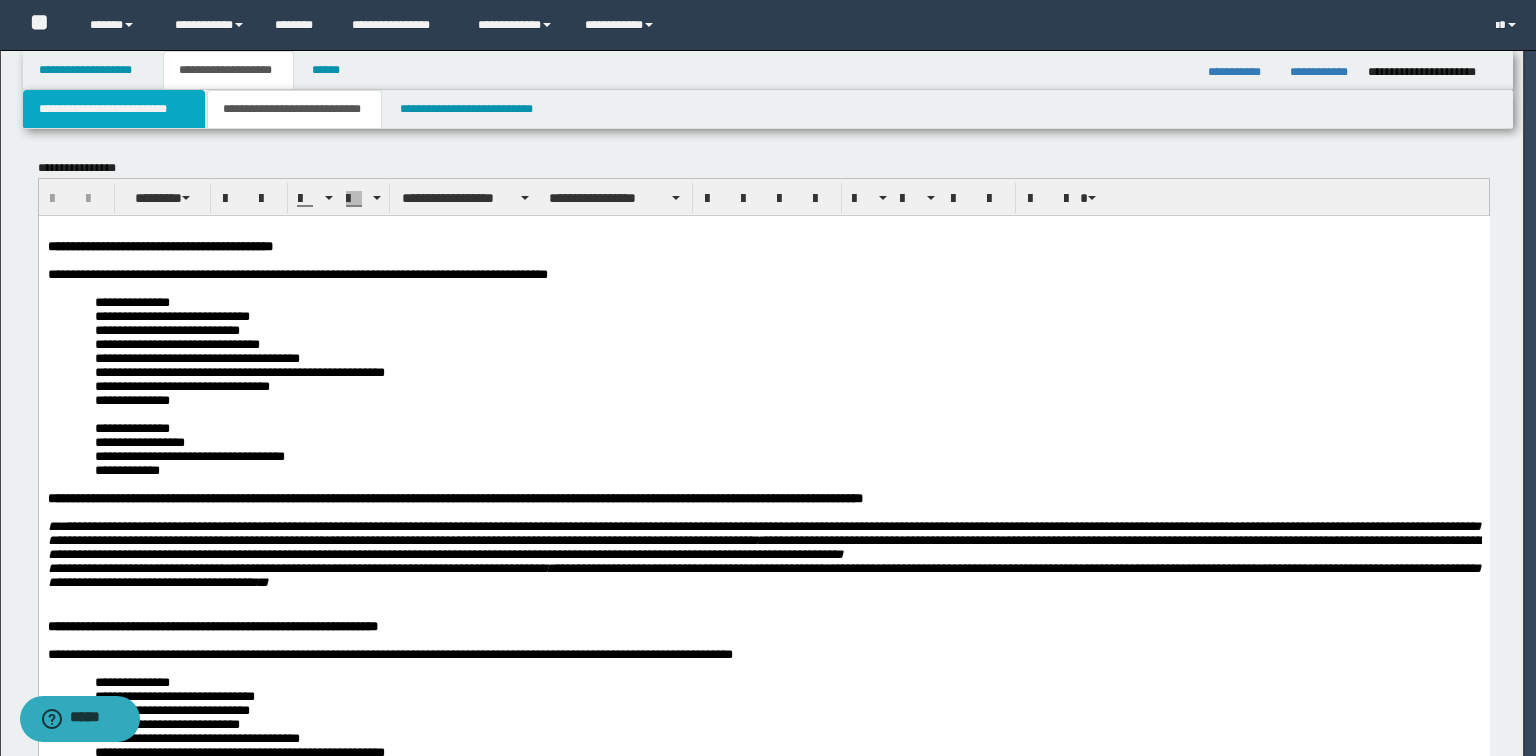 click on "**********" at bounding box center [114, 109] 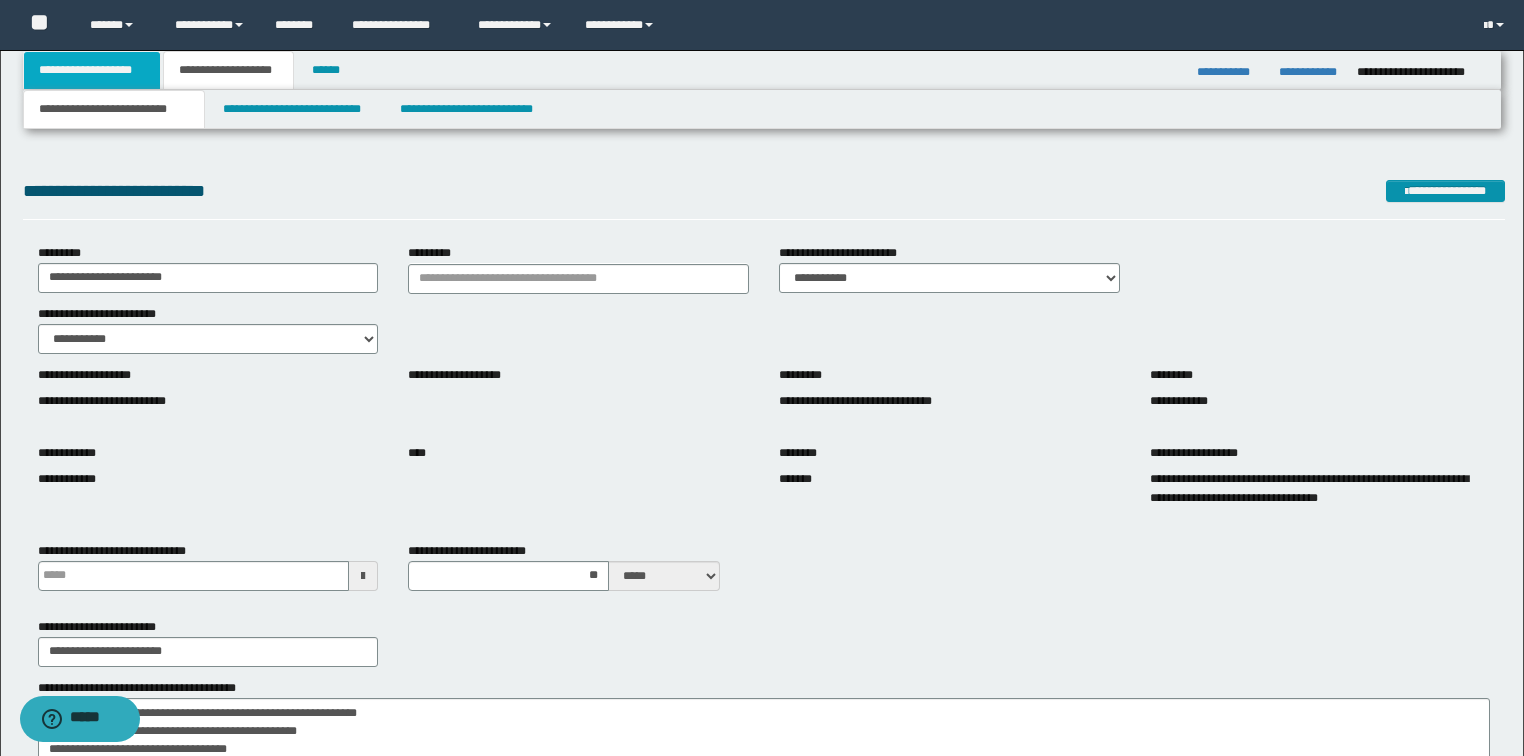 click on "**********" at bounding box center (92, 70) 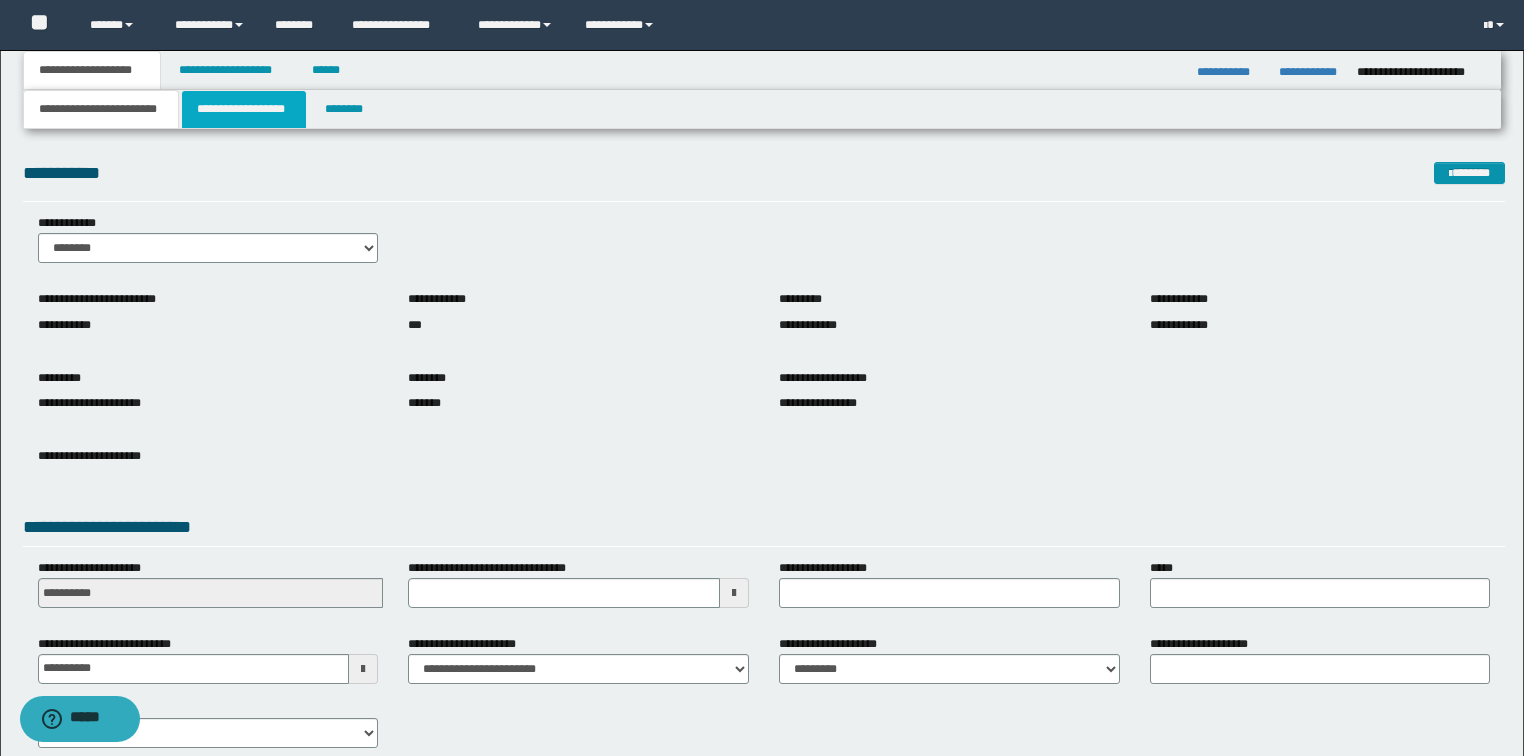 click on "**********" at bounding box center (244, 109) 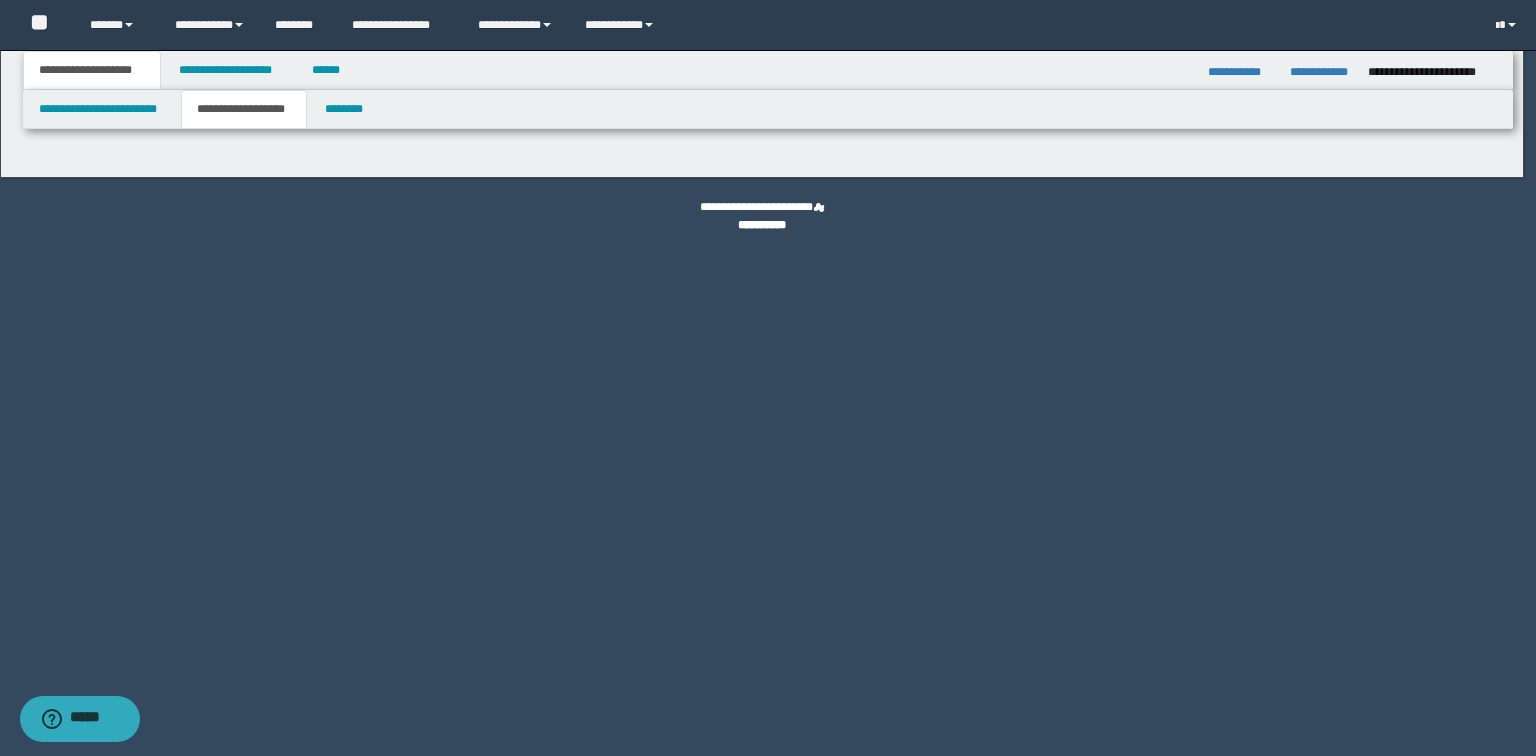 type on "********" 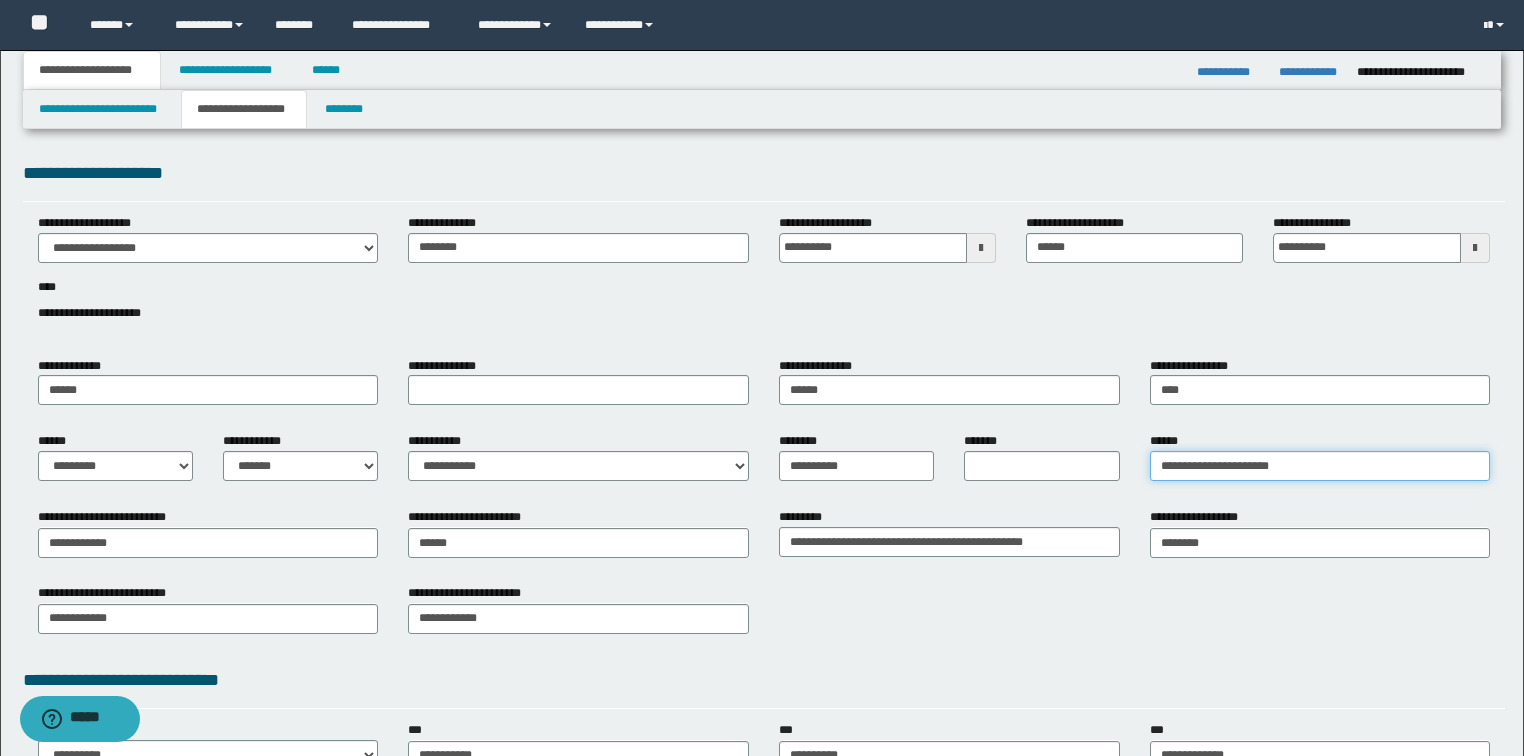 drag, startPoint x: 1281, startPoint y: 478, endPoint x: 495, endPoint y: 487, distance: 786.0515 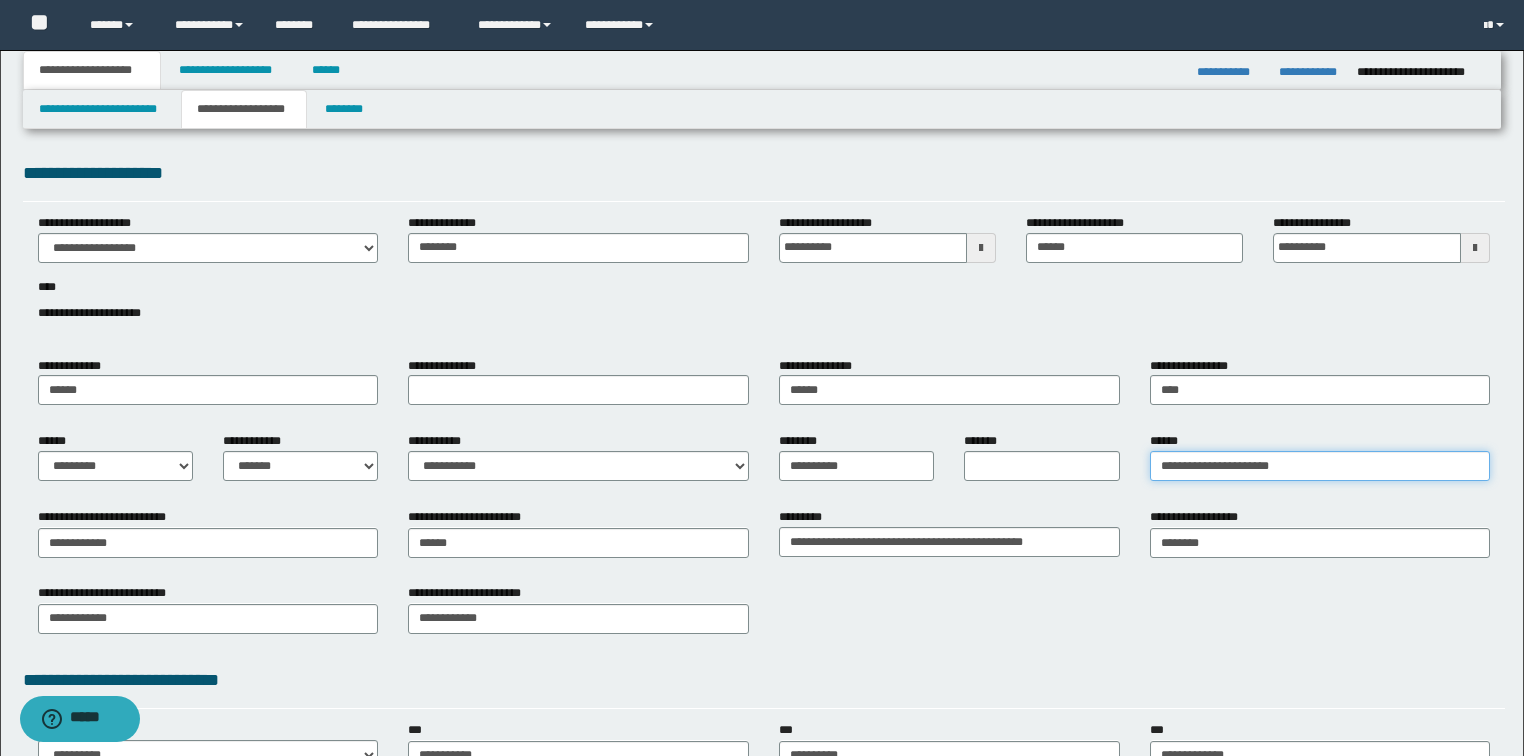 copy on "**********" 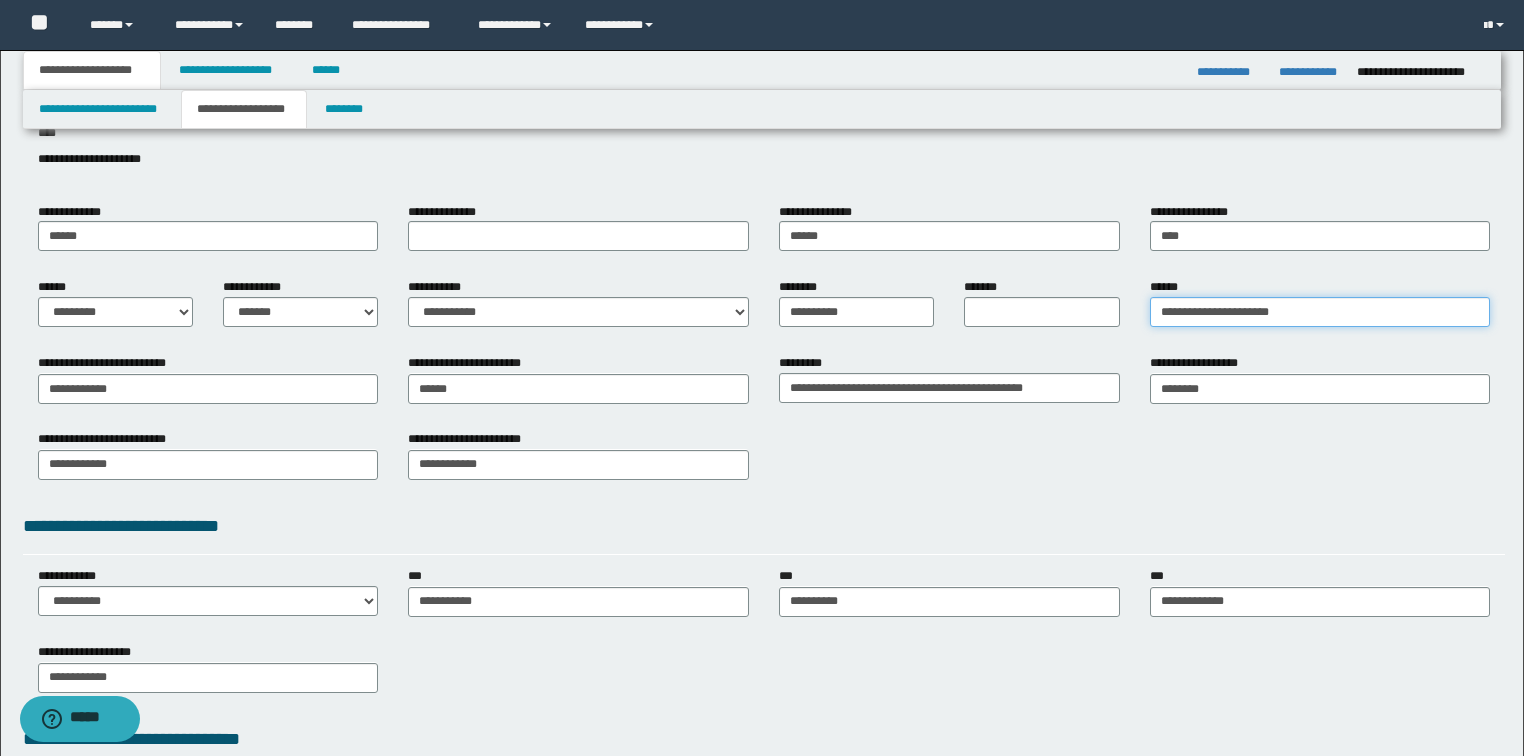 scroll, scrollTop: 160, scrollLeft: 0, axis: vertical 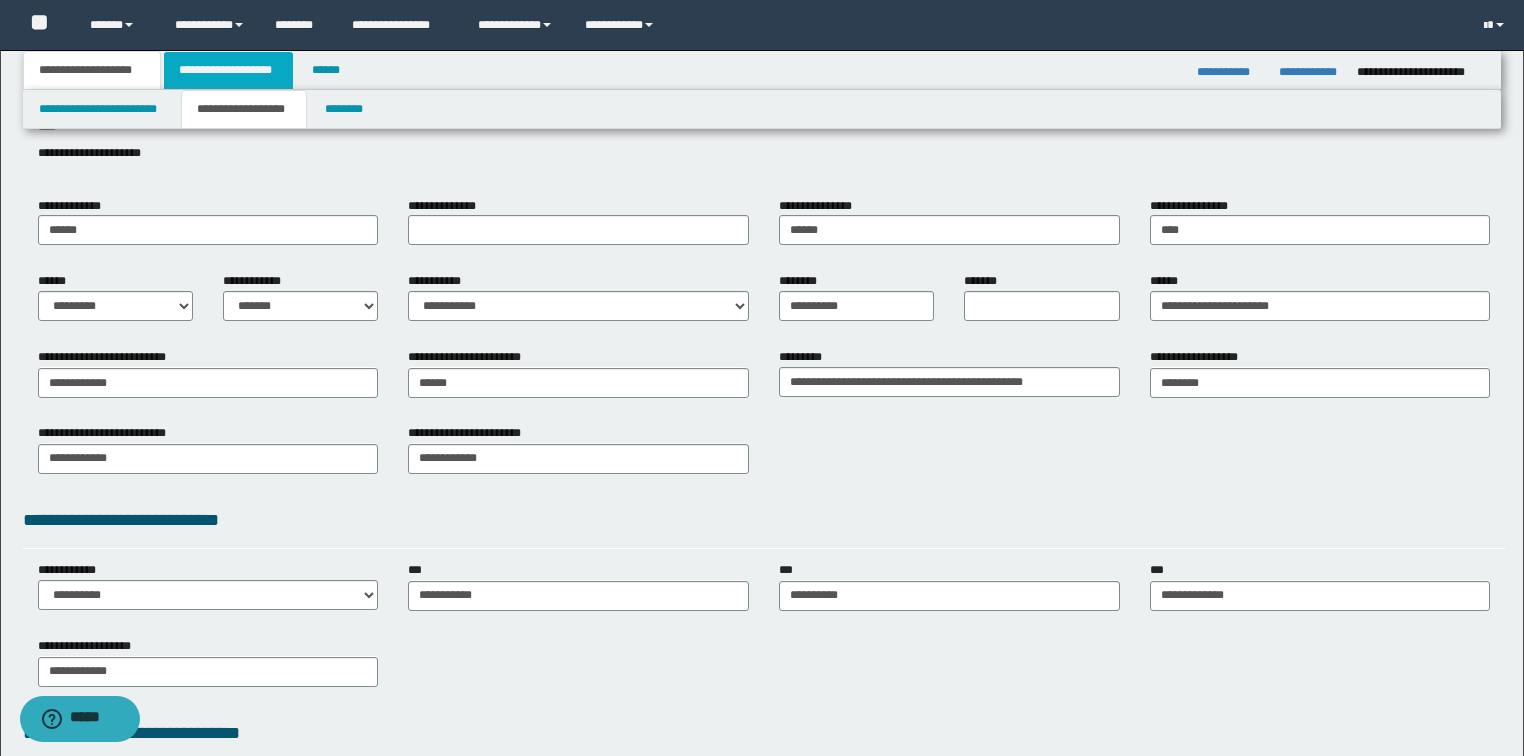 click on "**********" at bounding box center (228, 70) 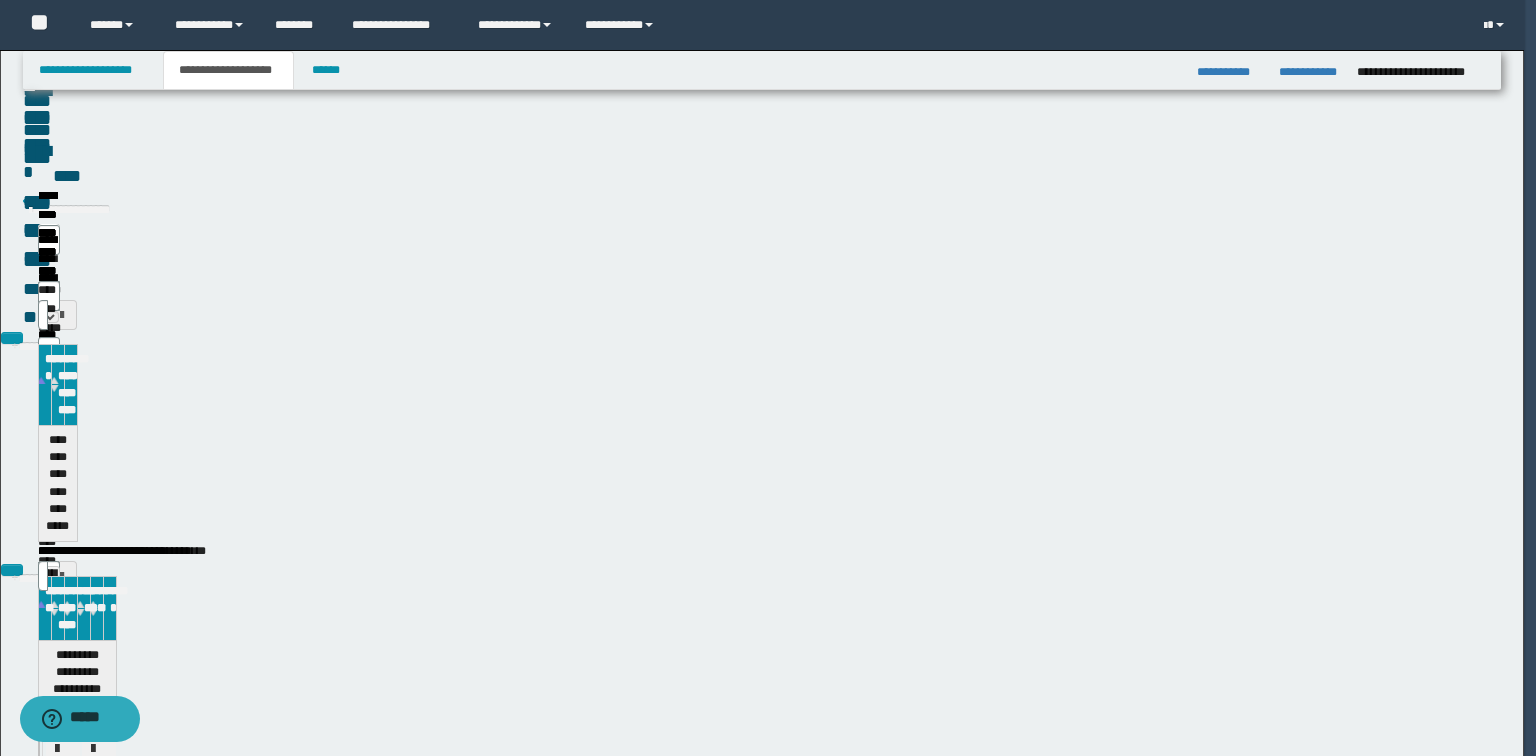 type 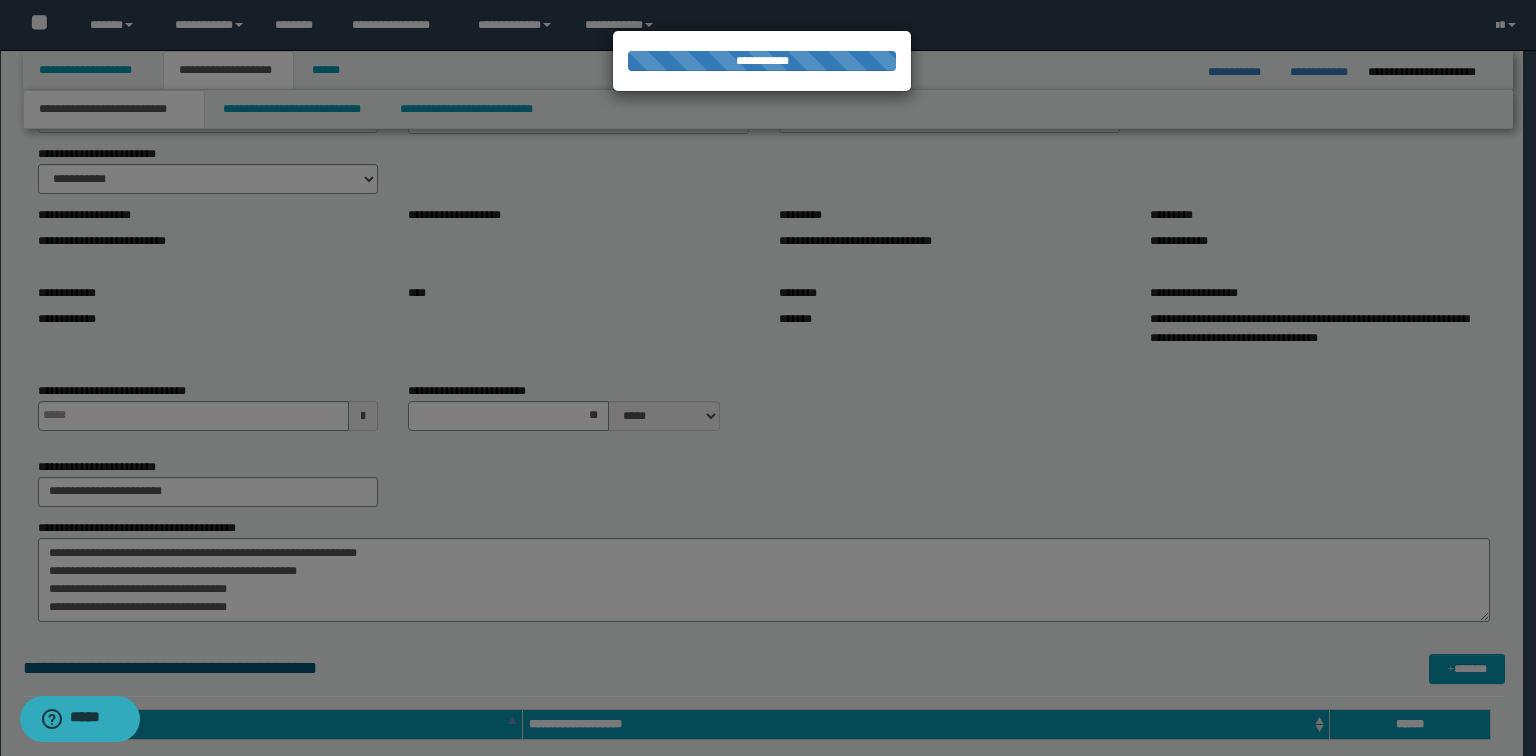 type 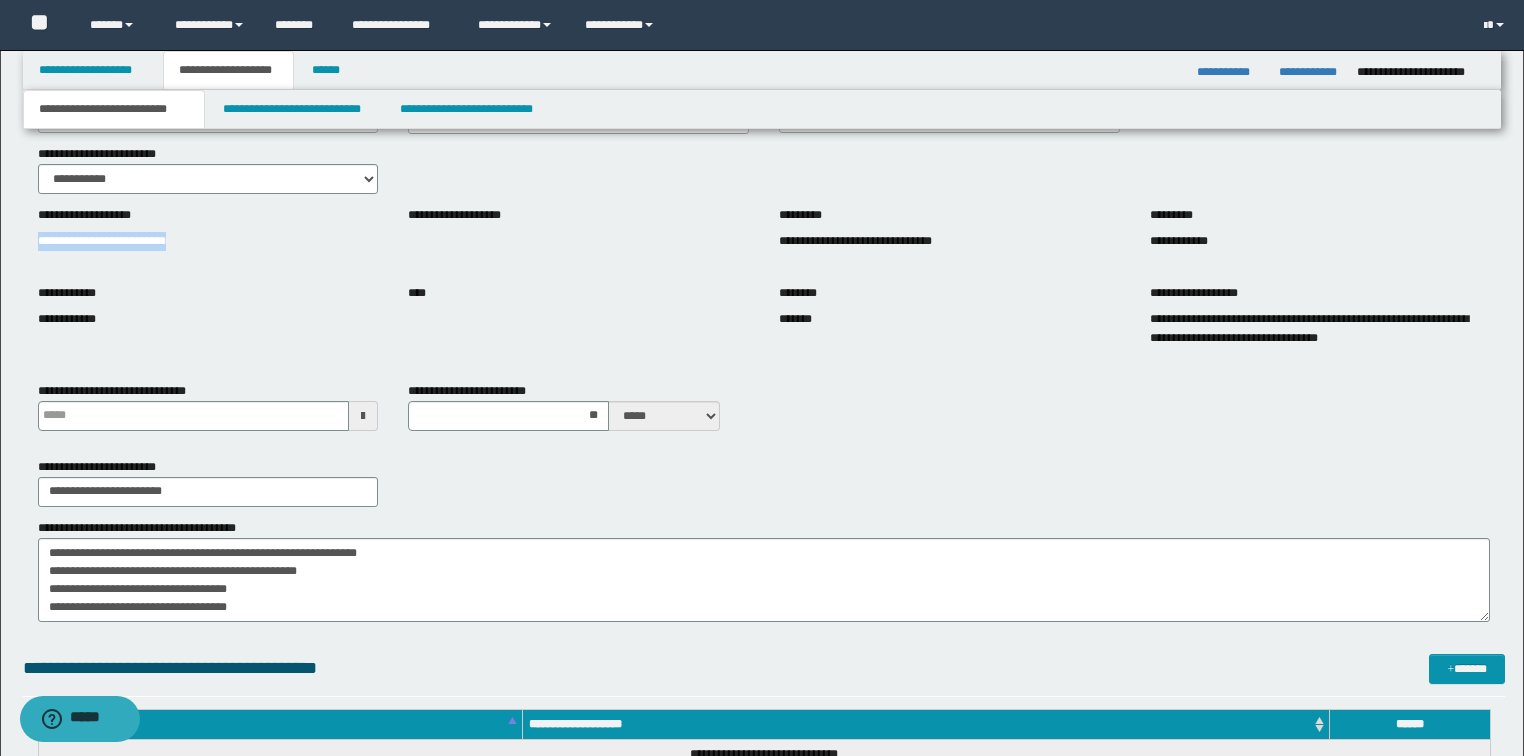 drag, startPoint x: 245, startPoint y: 238, endPoint x: 0, endPoint y: 253, distance: 245.45876 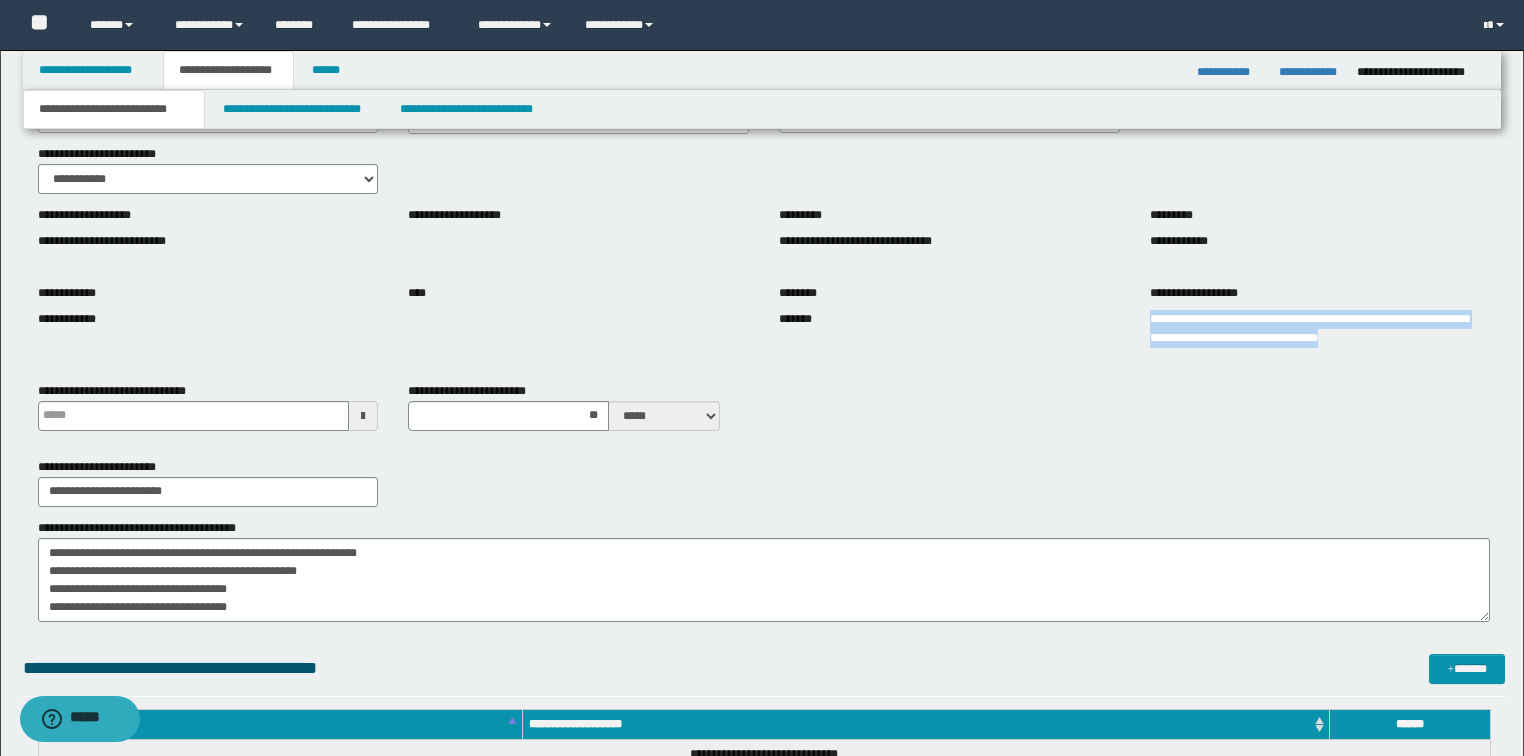 drag, startPoint x: 1146, startPoint y: 320, endPoint x: 1516, endPoint y: 356, distance: 371.74722 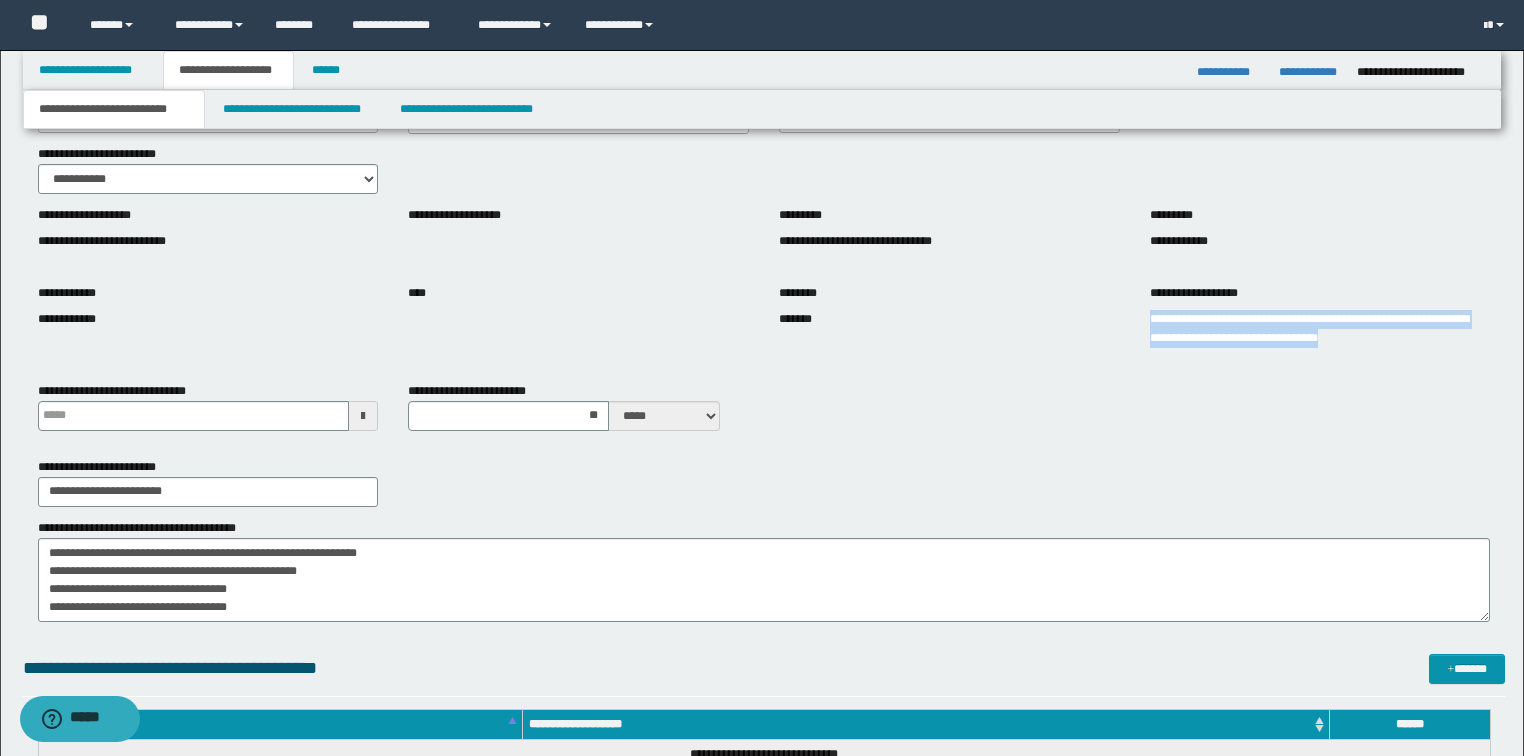 copy on "**********" 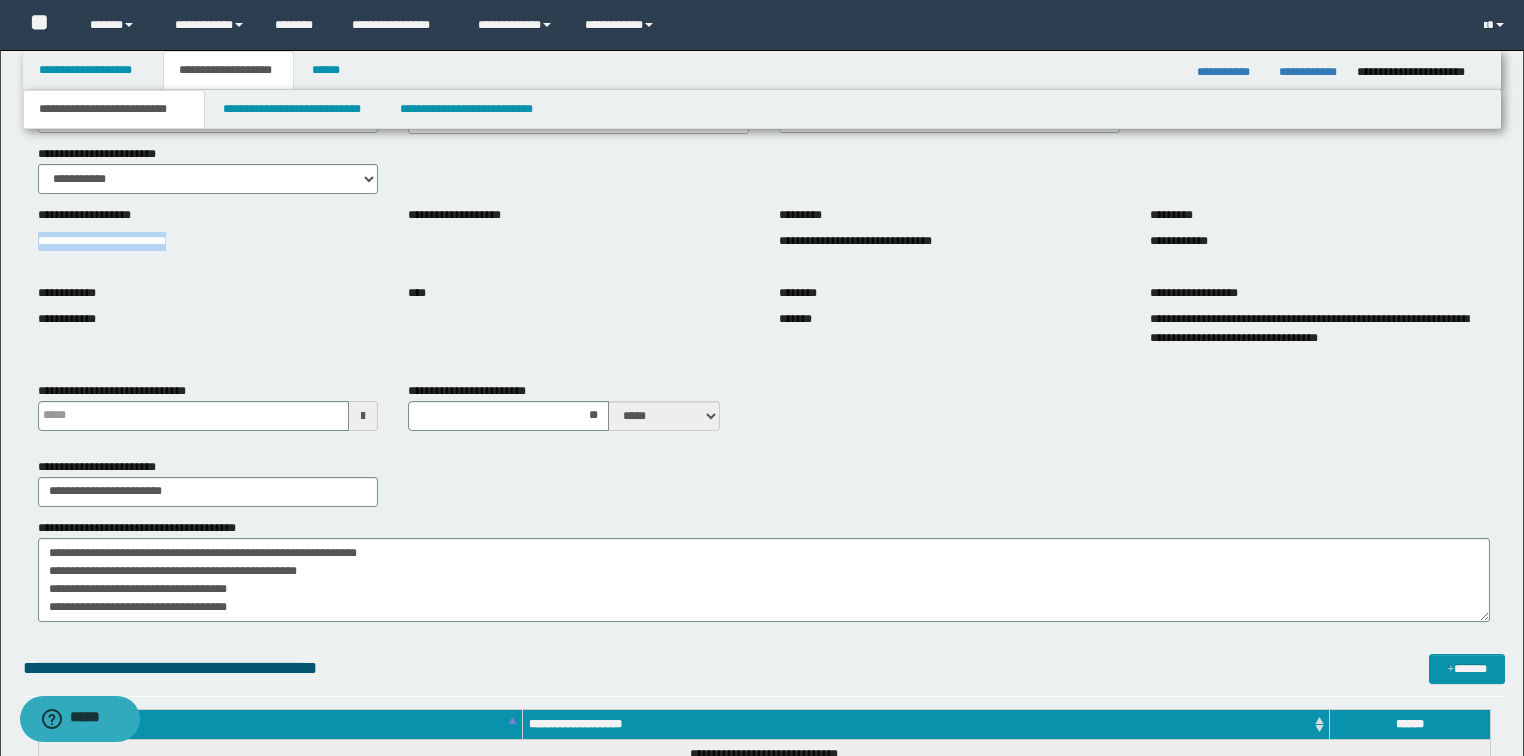 drag, startPoint x: 256, startPoint y: 248, endPoint x: 4, endPoint y: 261, distance: 252.3351 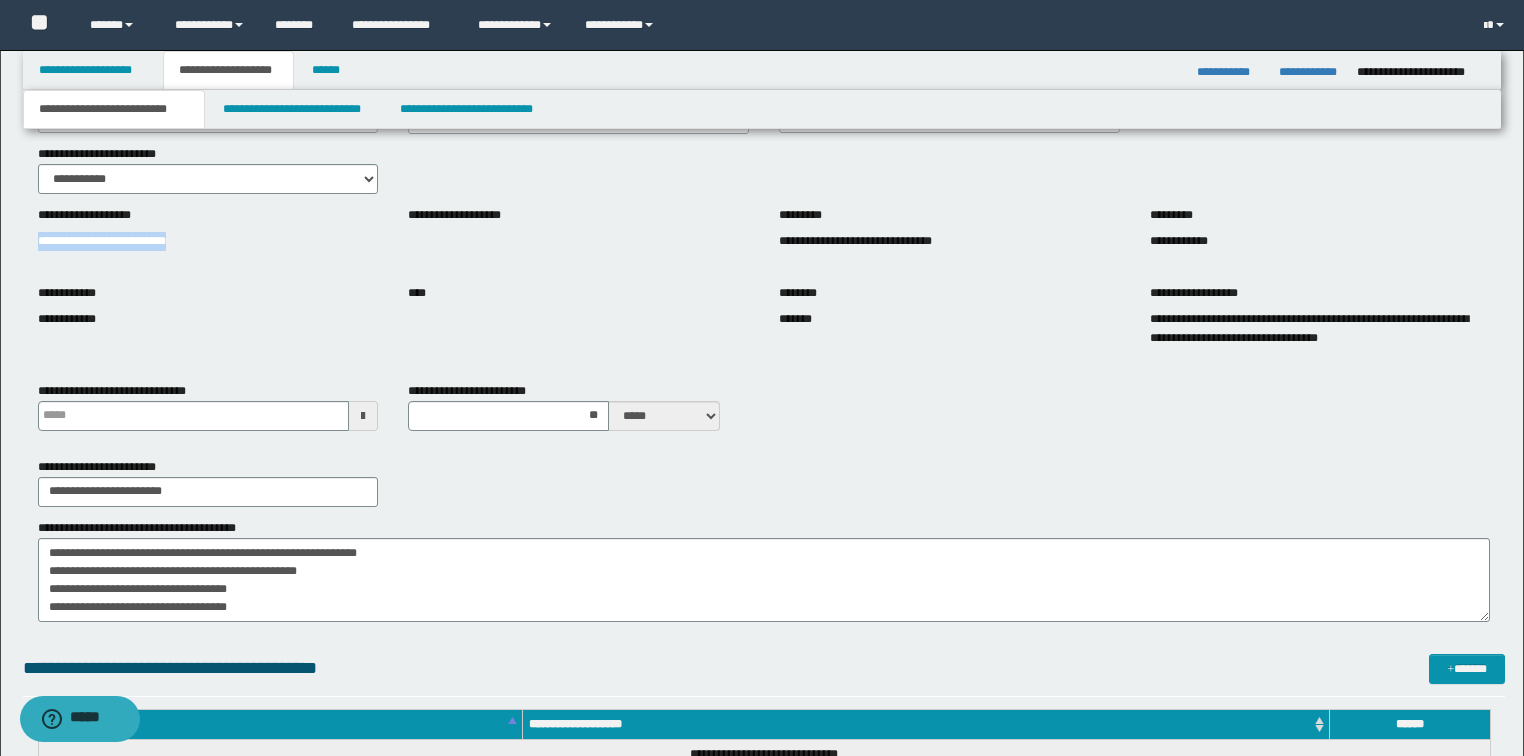 copy on "**********" 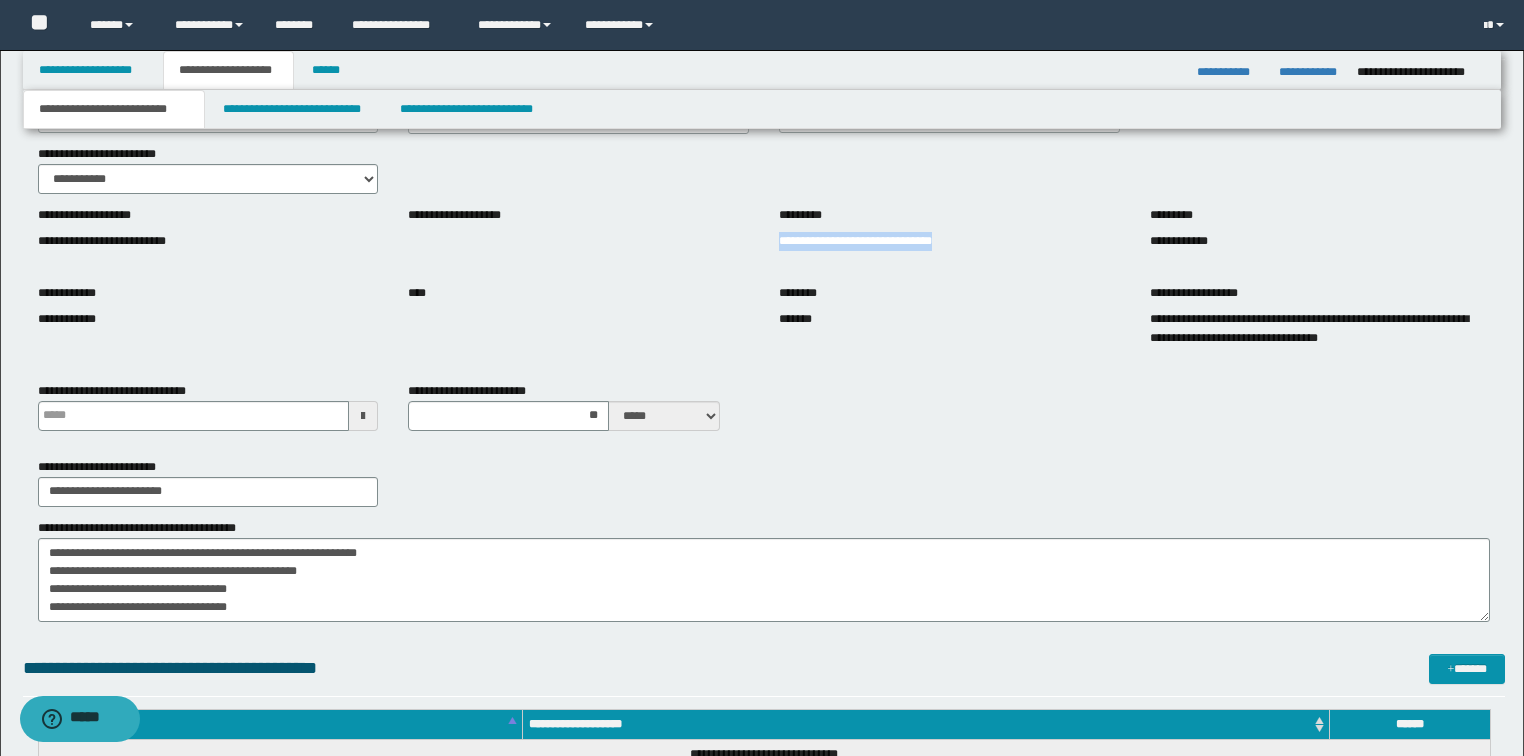 drag, startPoint x: 976, startPoint y: 241, endPoint x: 772, endPoint y: 251, distance: 204.24495 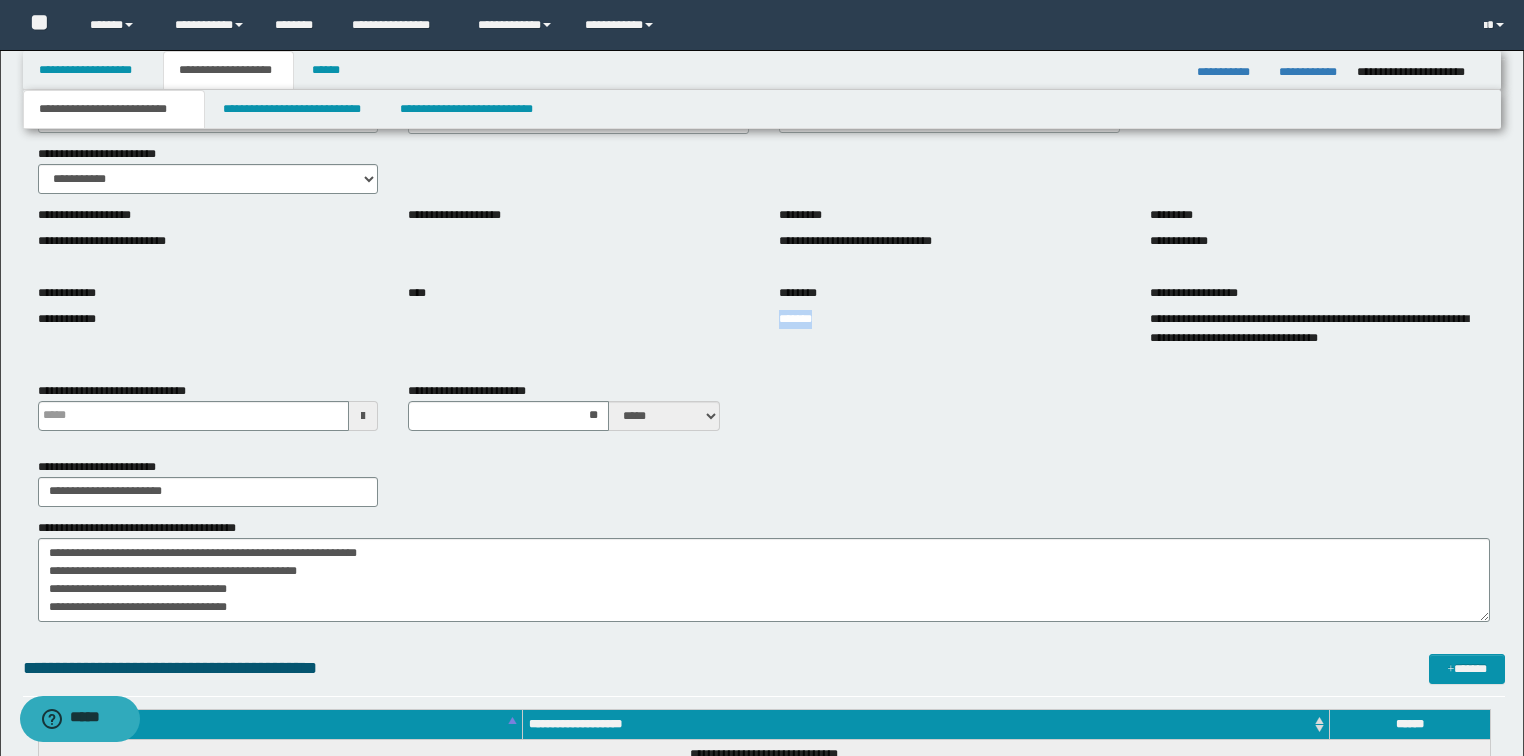 drag, startPoint x: 861, startPoint y: 329, endPoint x: 776, endPoint y: 334, distance: 85.146935 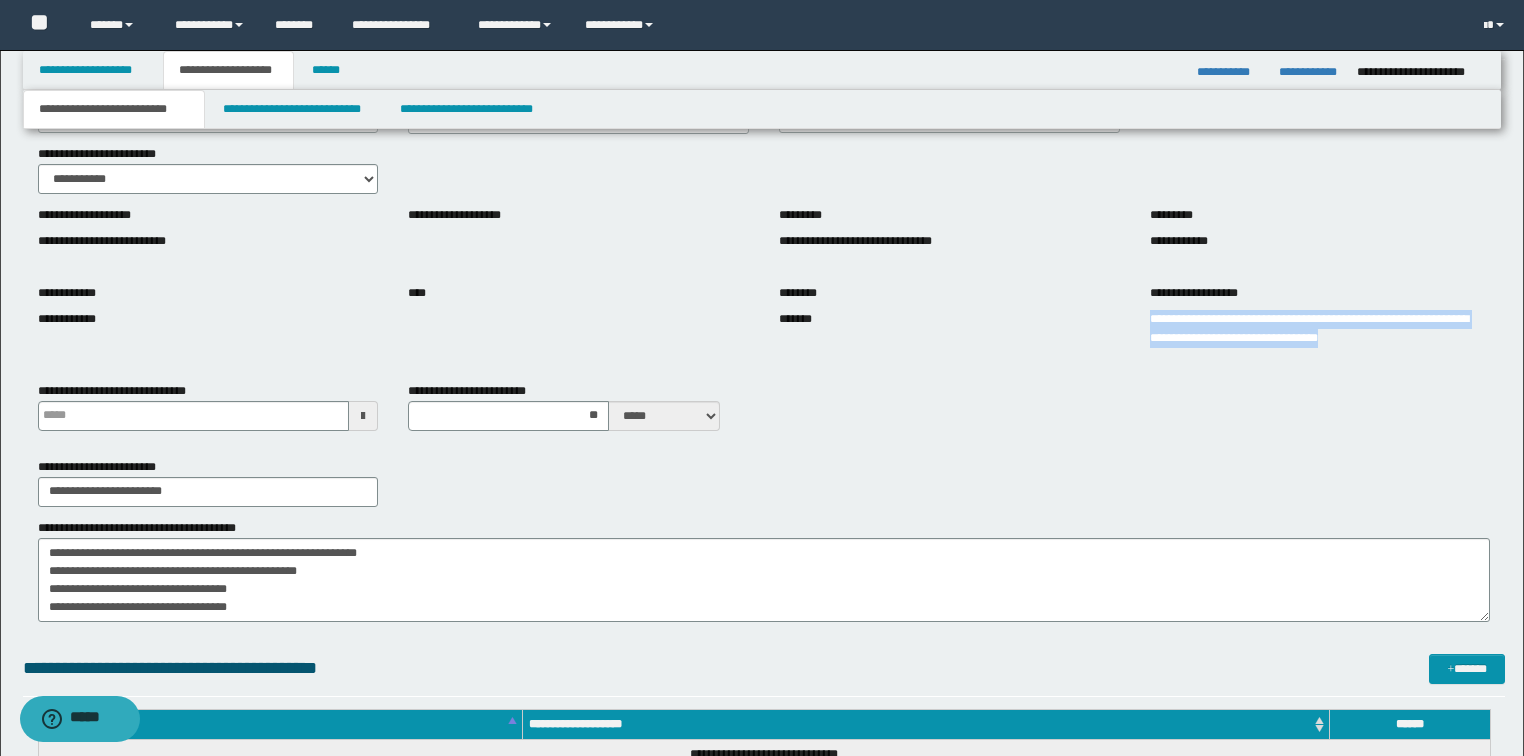 drag, startPoint x: 1516, startPoint y: 344, endPoint x: 1139, endPoint y: 326, distance: 377.42947 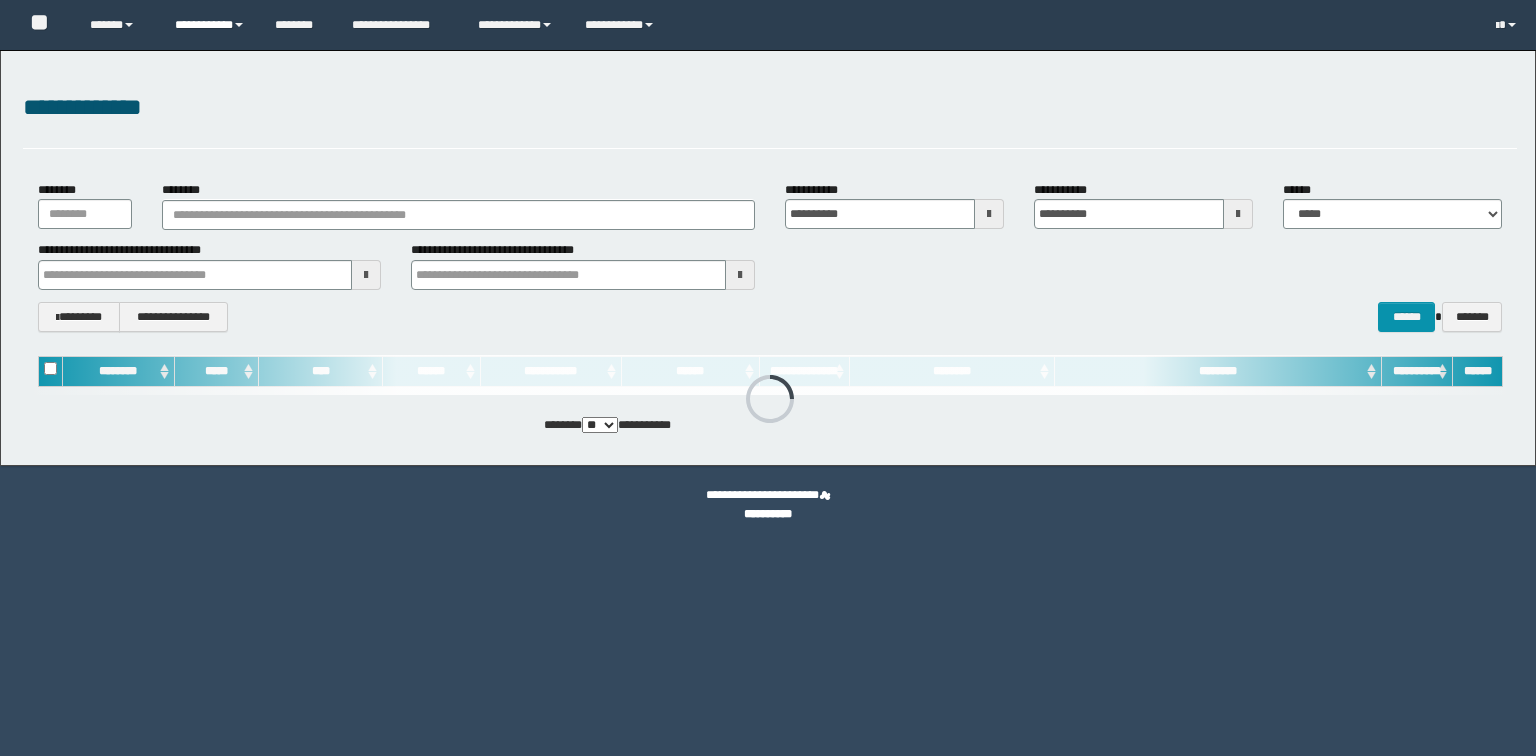 scroll, scrollTop: 0, scrollLeft: 0, axis: both 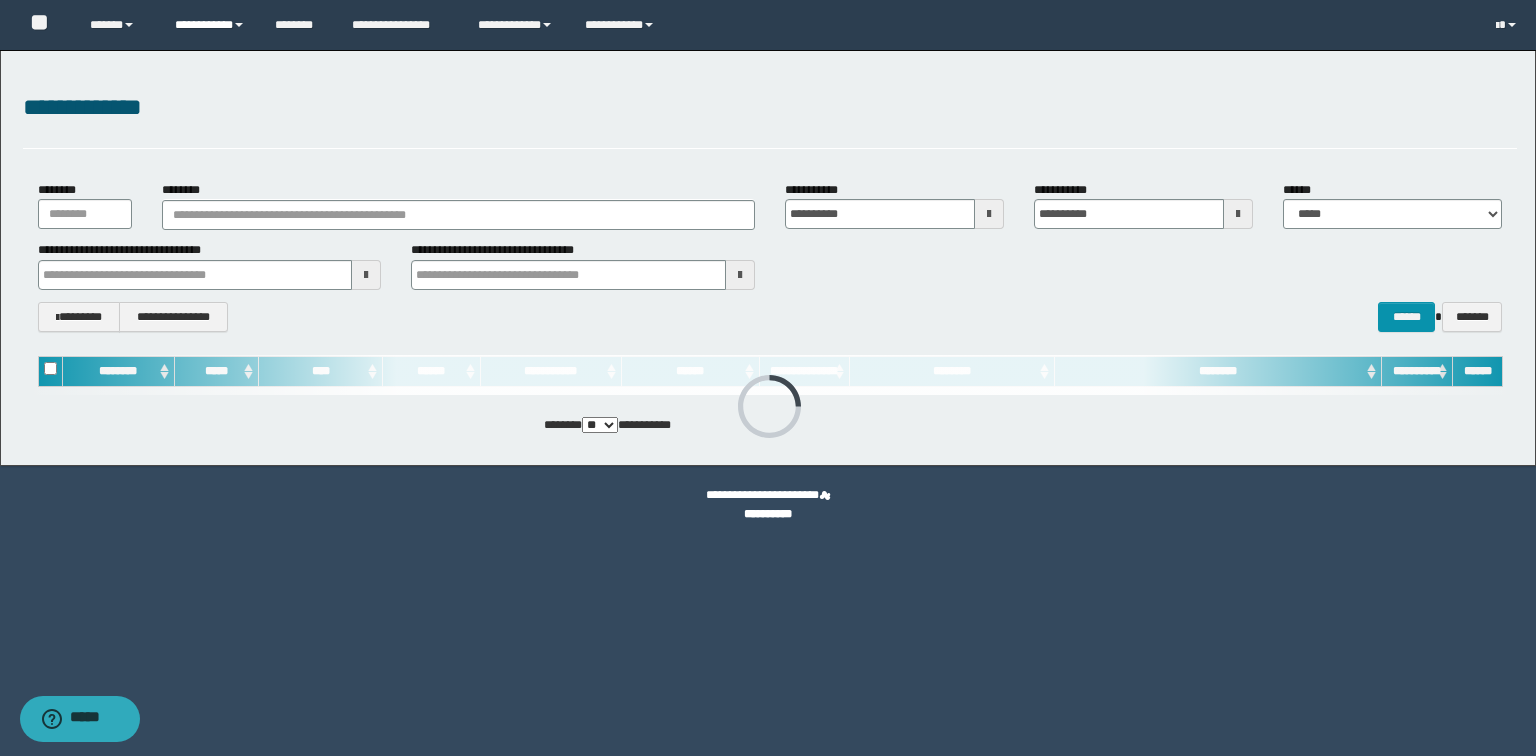 drag, startPoint x: 216, startPoint y: 28, endPoint x: 228, endPoint y: 71, distance: 44.64303 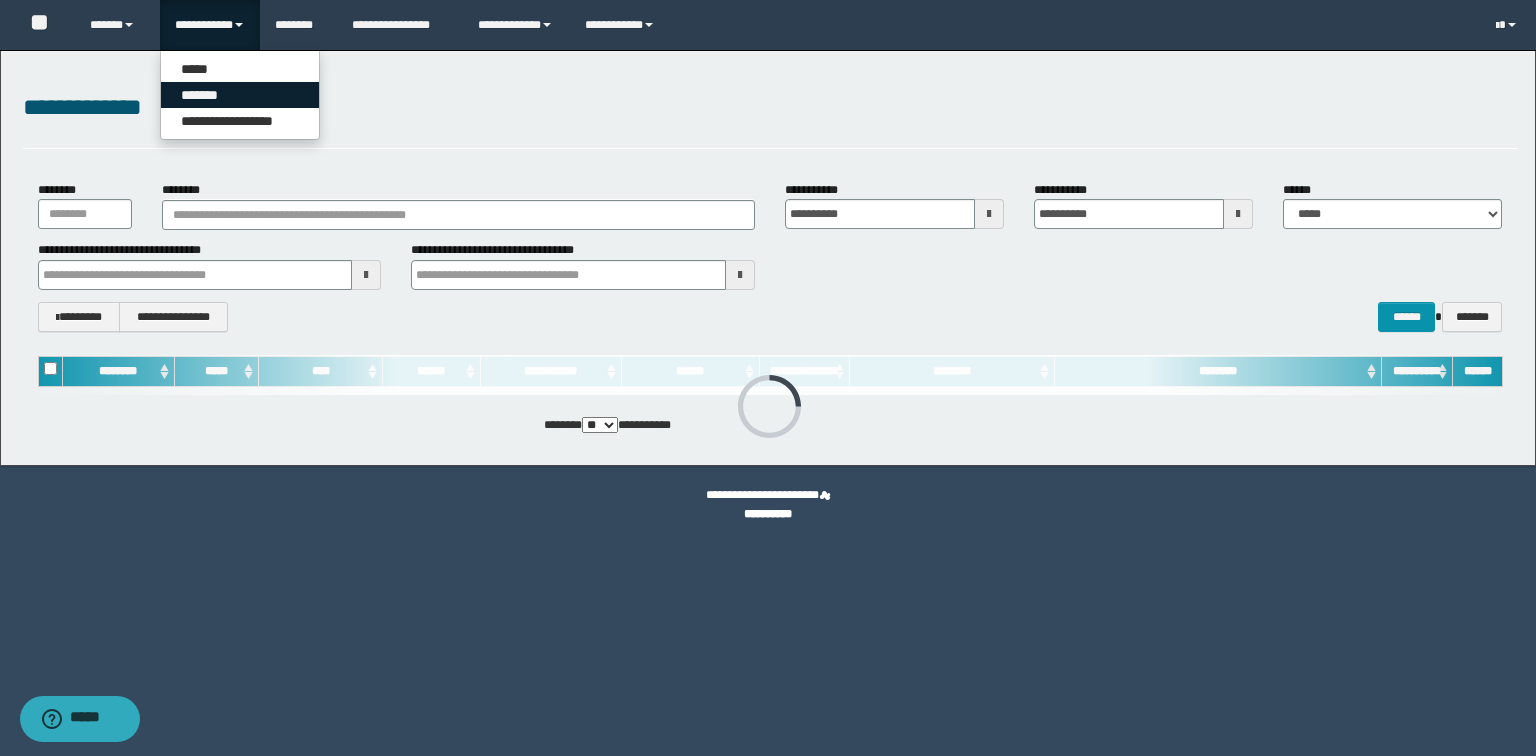 click on "*******" at bounding box center (240, 95) 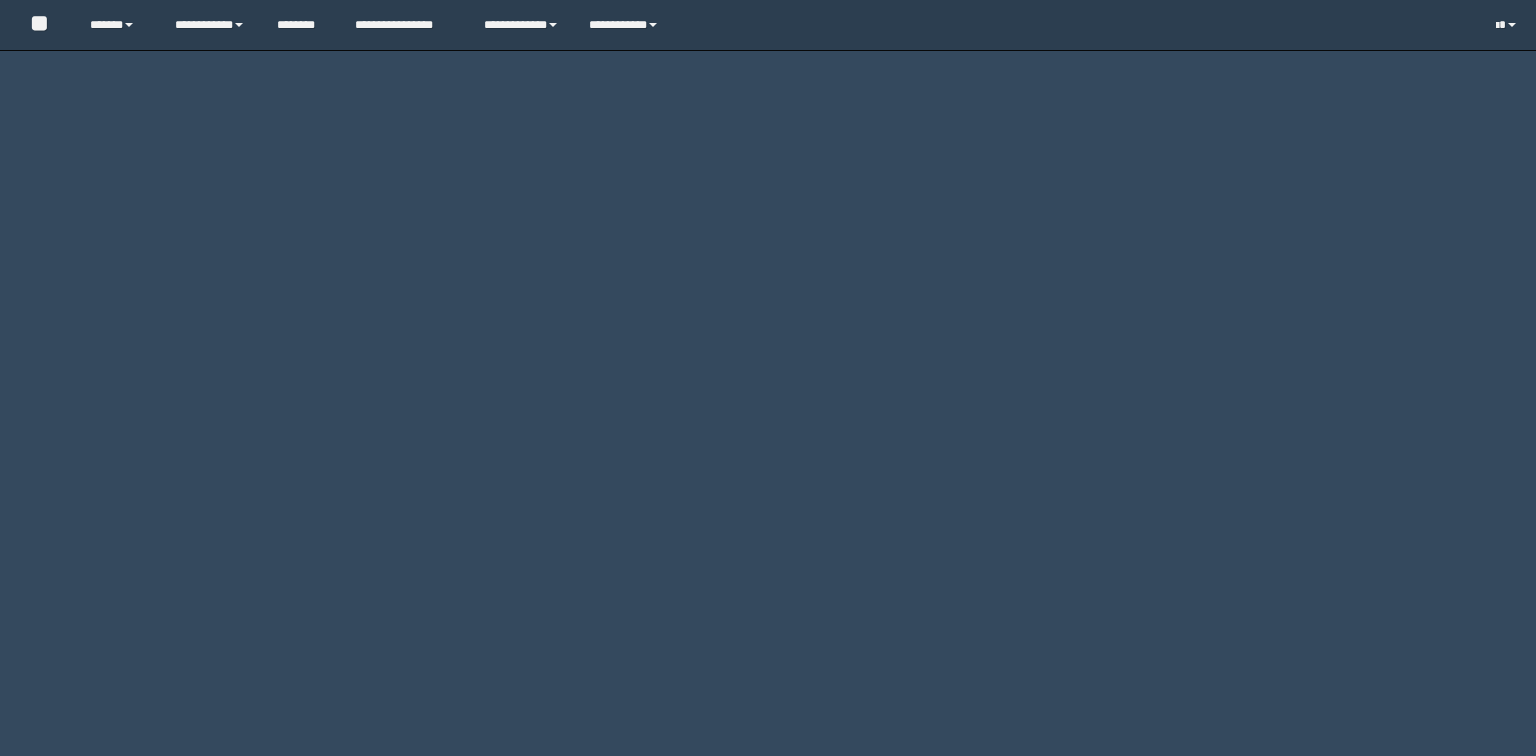 scroll, scrollTop: 0, scrollLeft: 0, axis: both 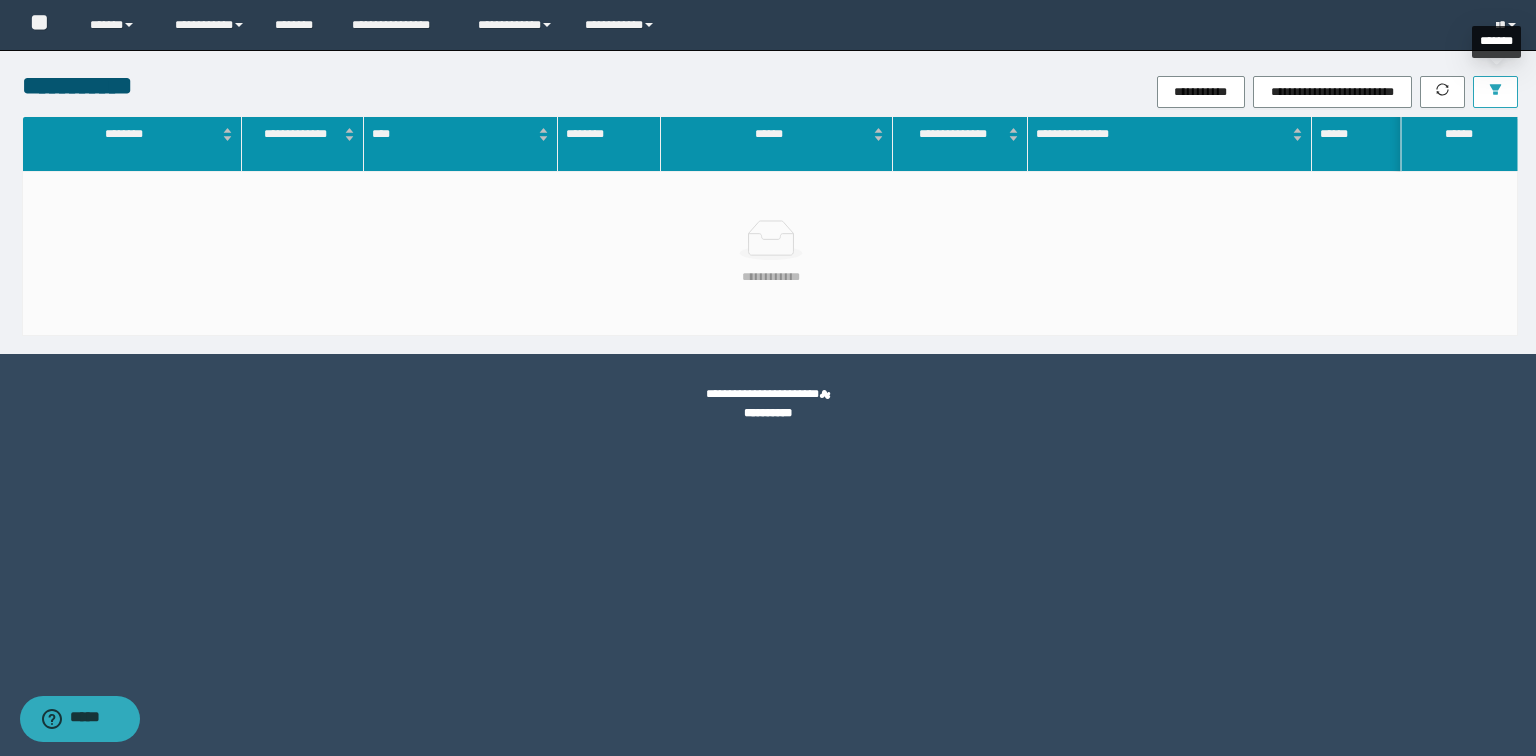 click at bounding box center (1495, 92) 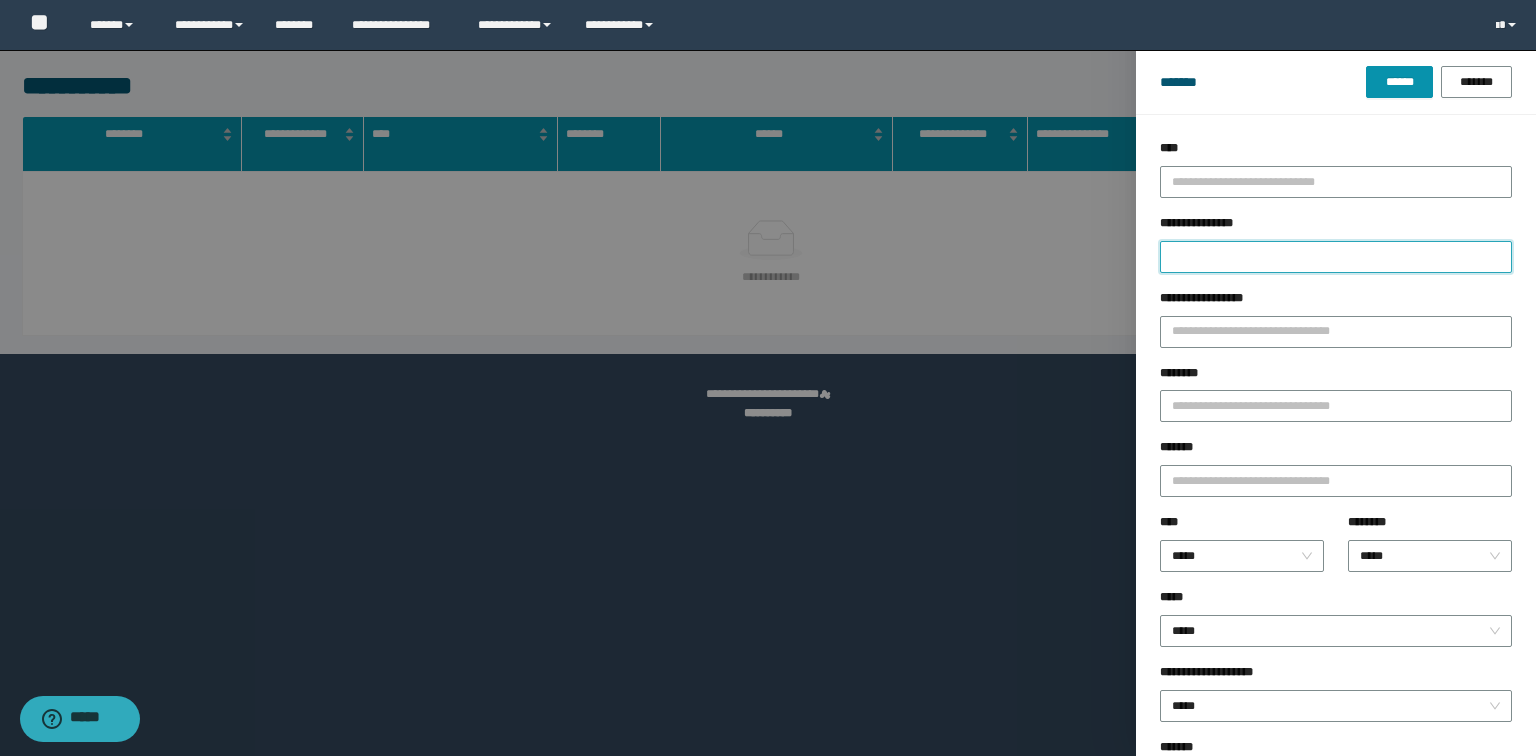 click on "**********" at bounding box center (1336, 257) 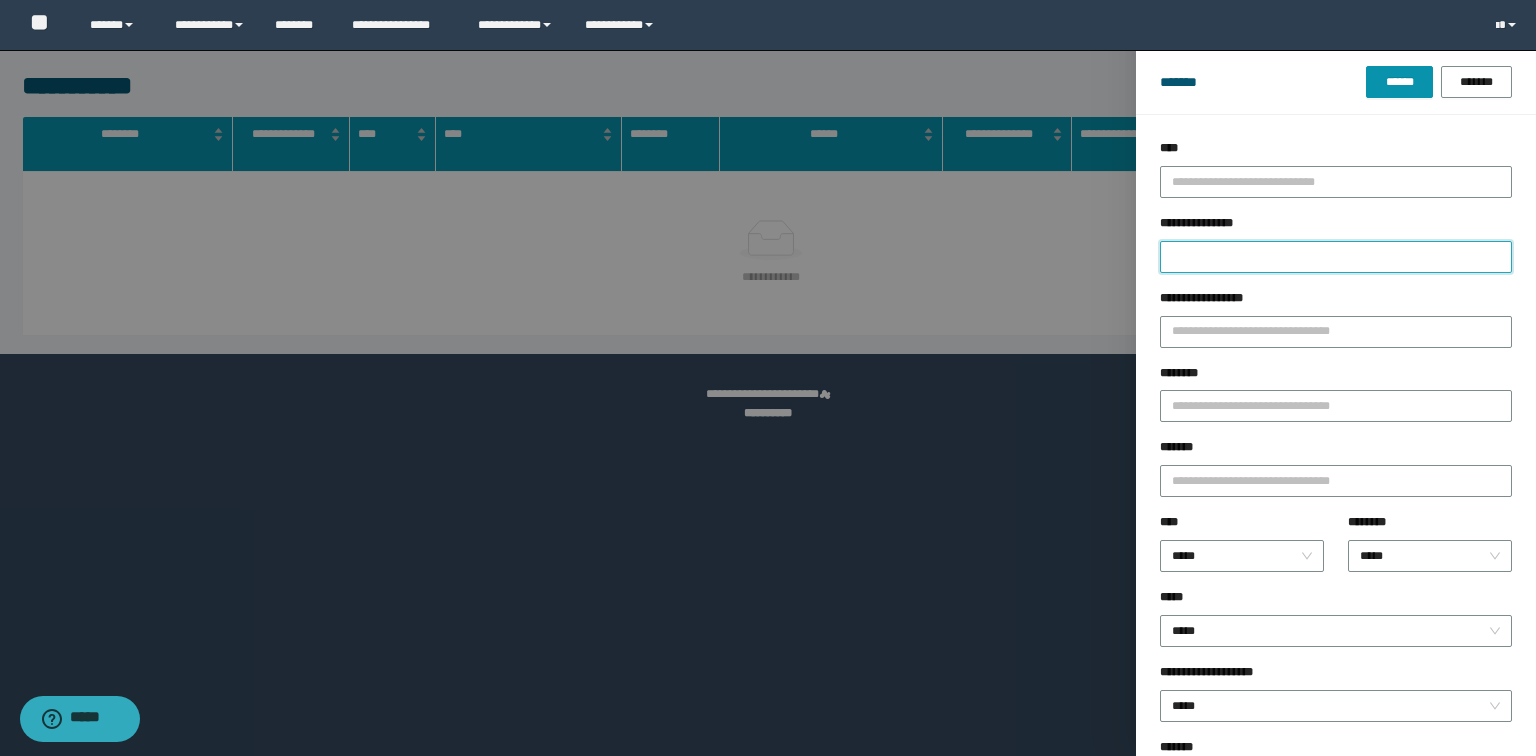 paste on "**********" 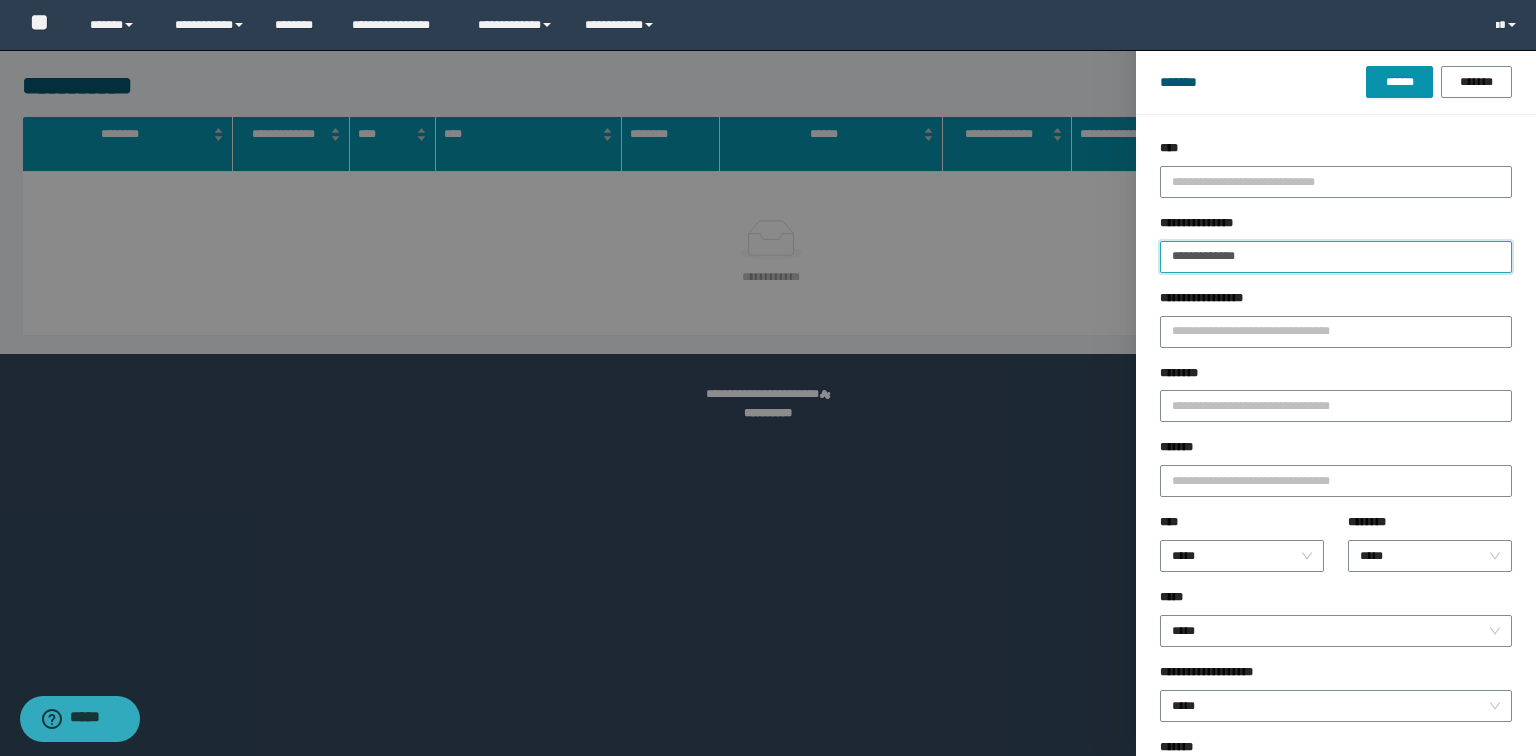 type on "**********" 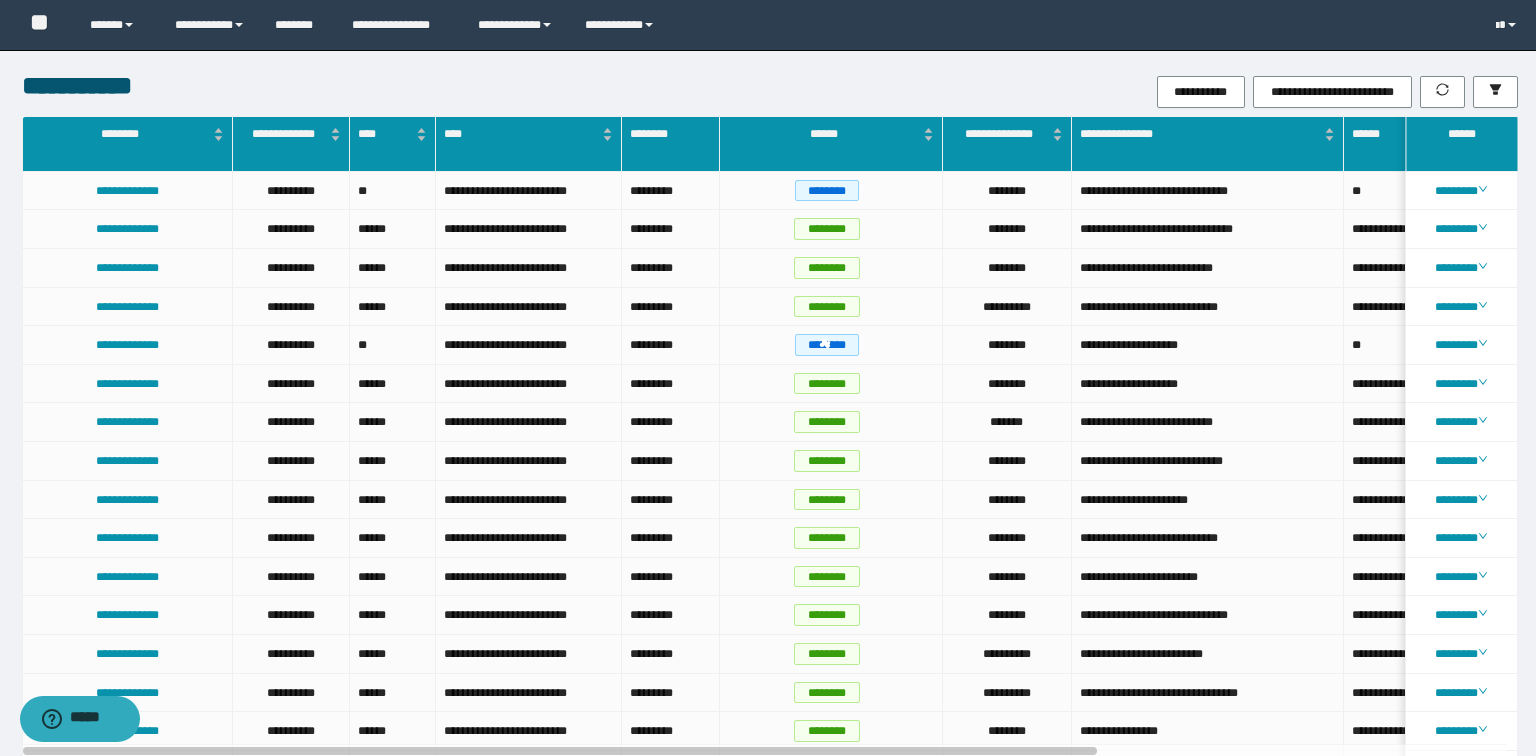 click on "********" at bounding box center [1461, 191] 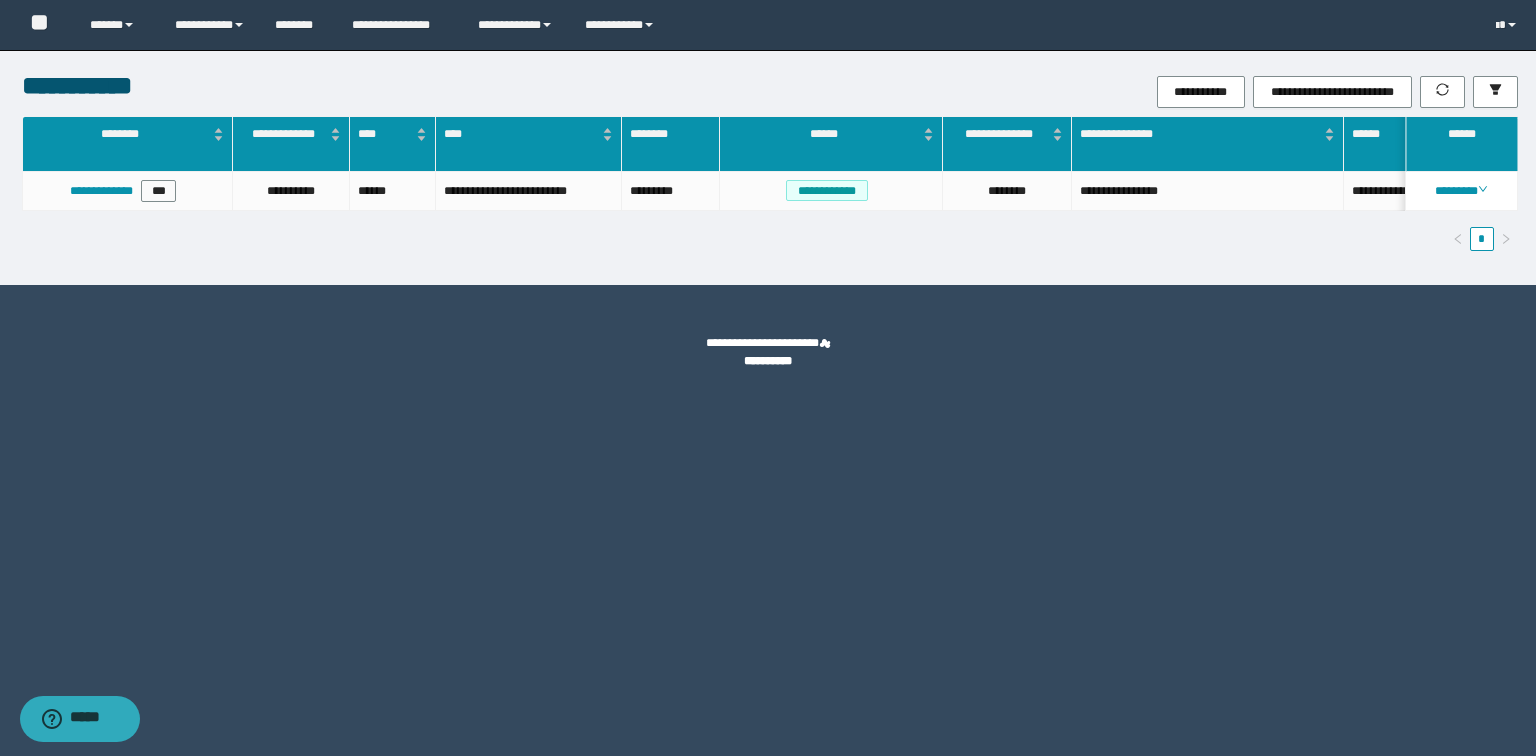 click on "********" at bounding box center (1461, 191) 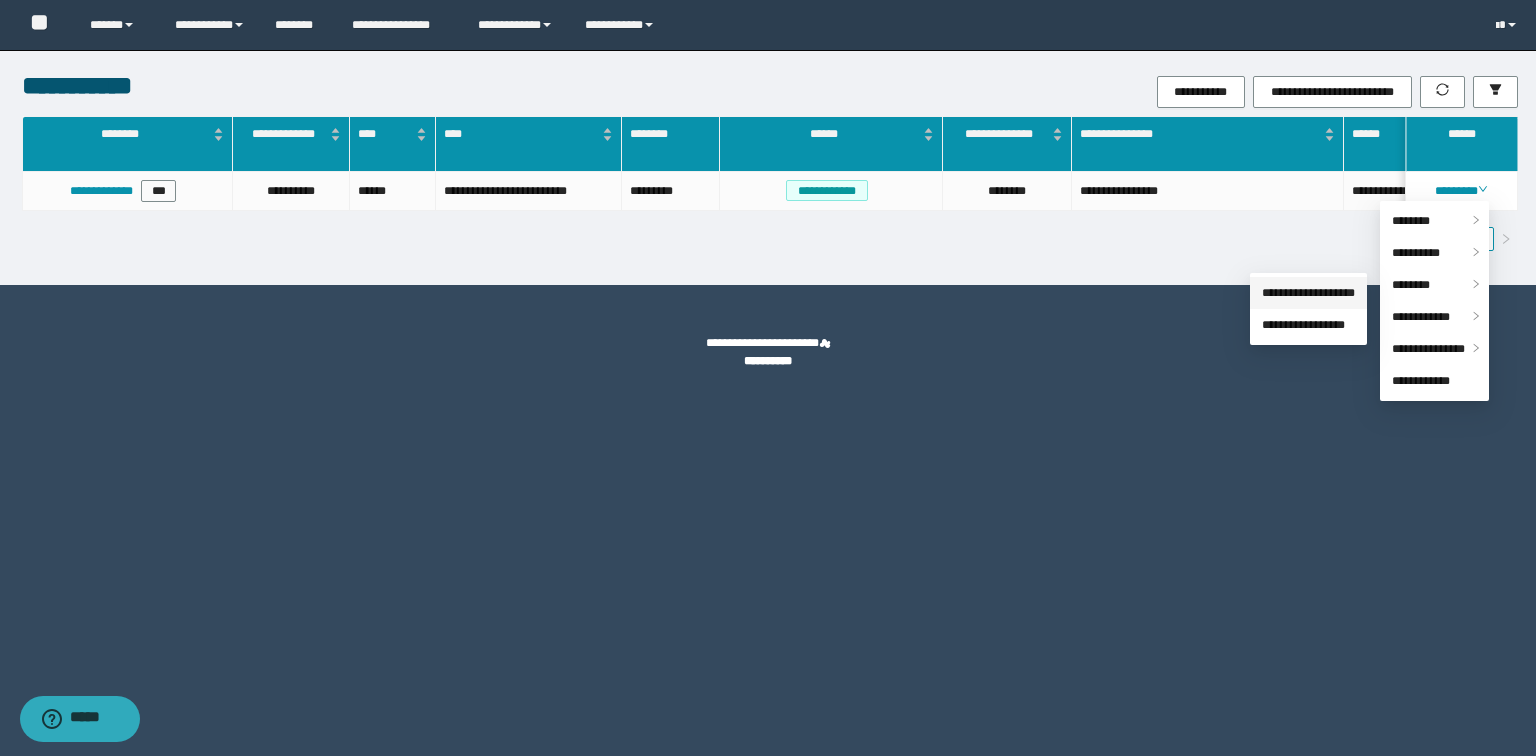 click on "**********" at bounding box center [1308, 293] 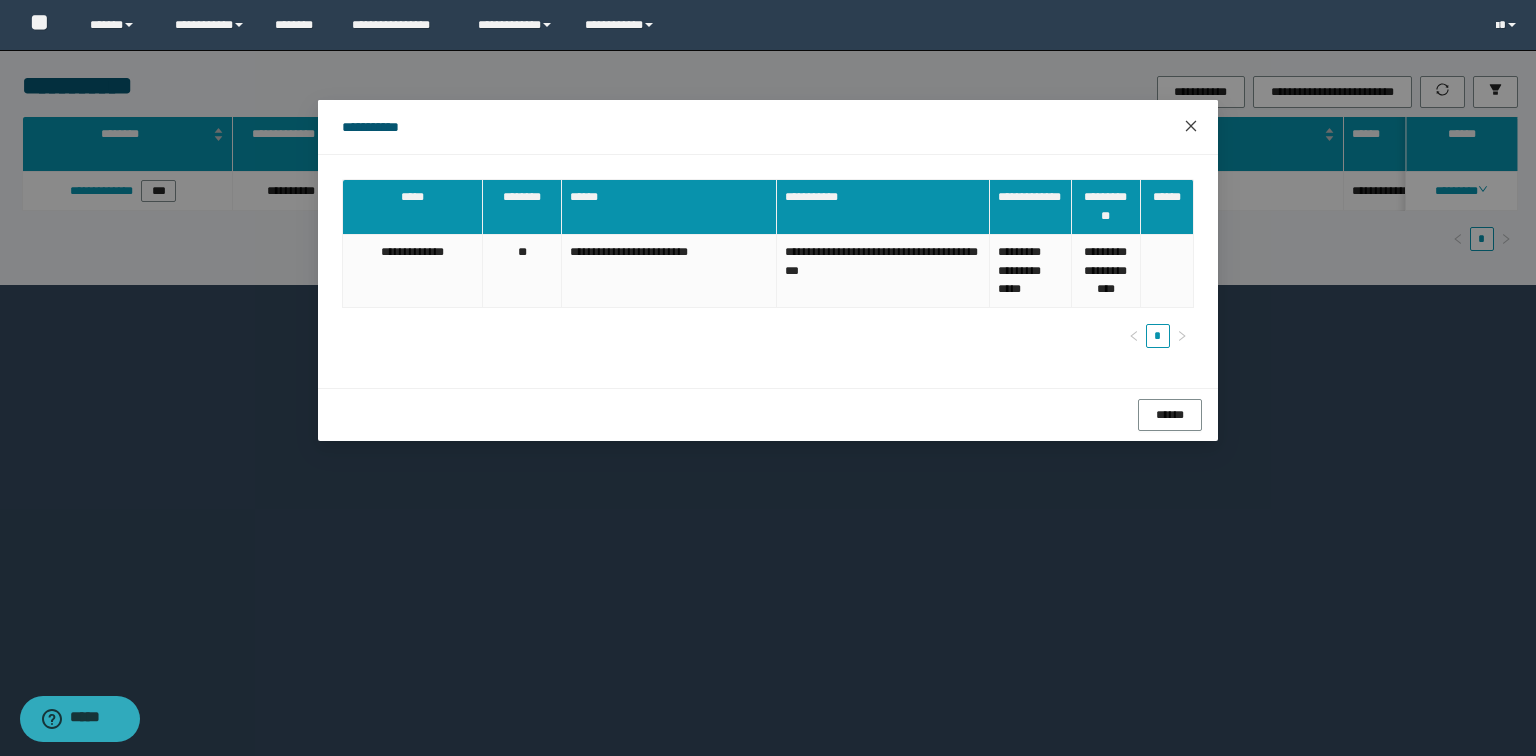 click 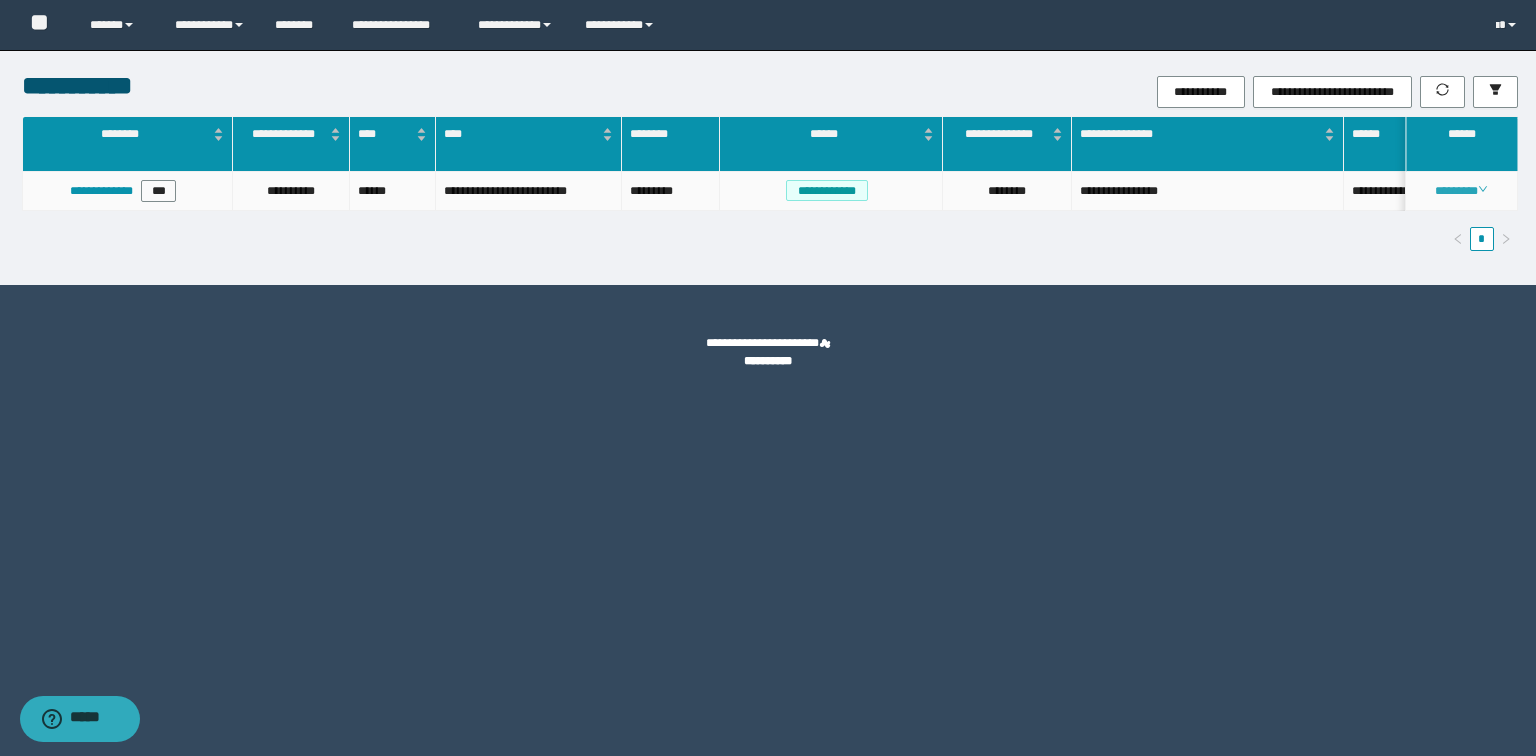 click on "********" at bounding box center [1461, 191] 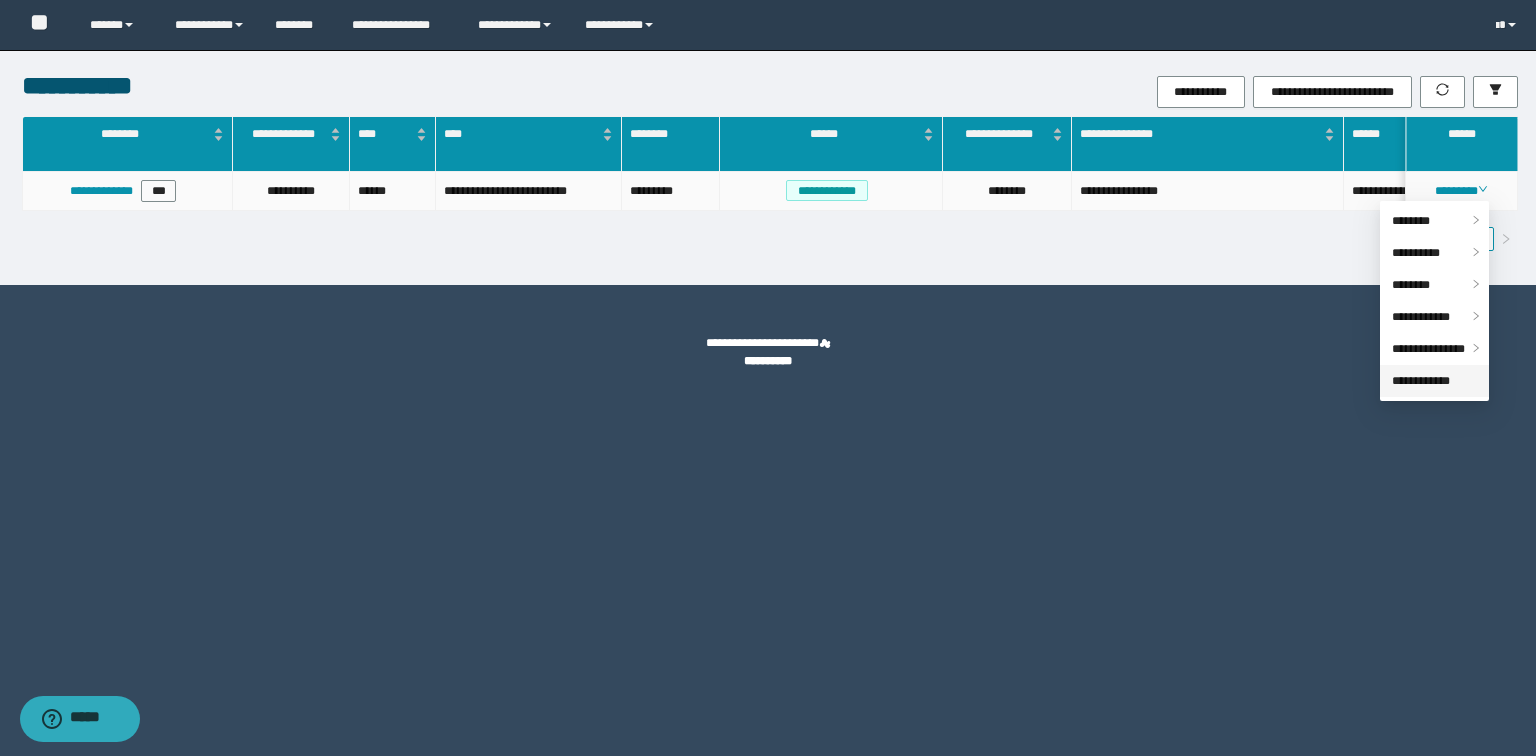 click on "**********" at bounding box center (1421, 381) 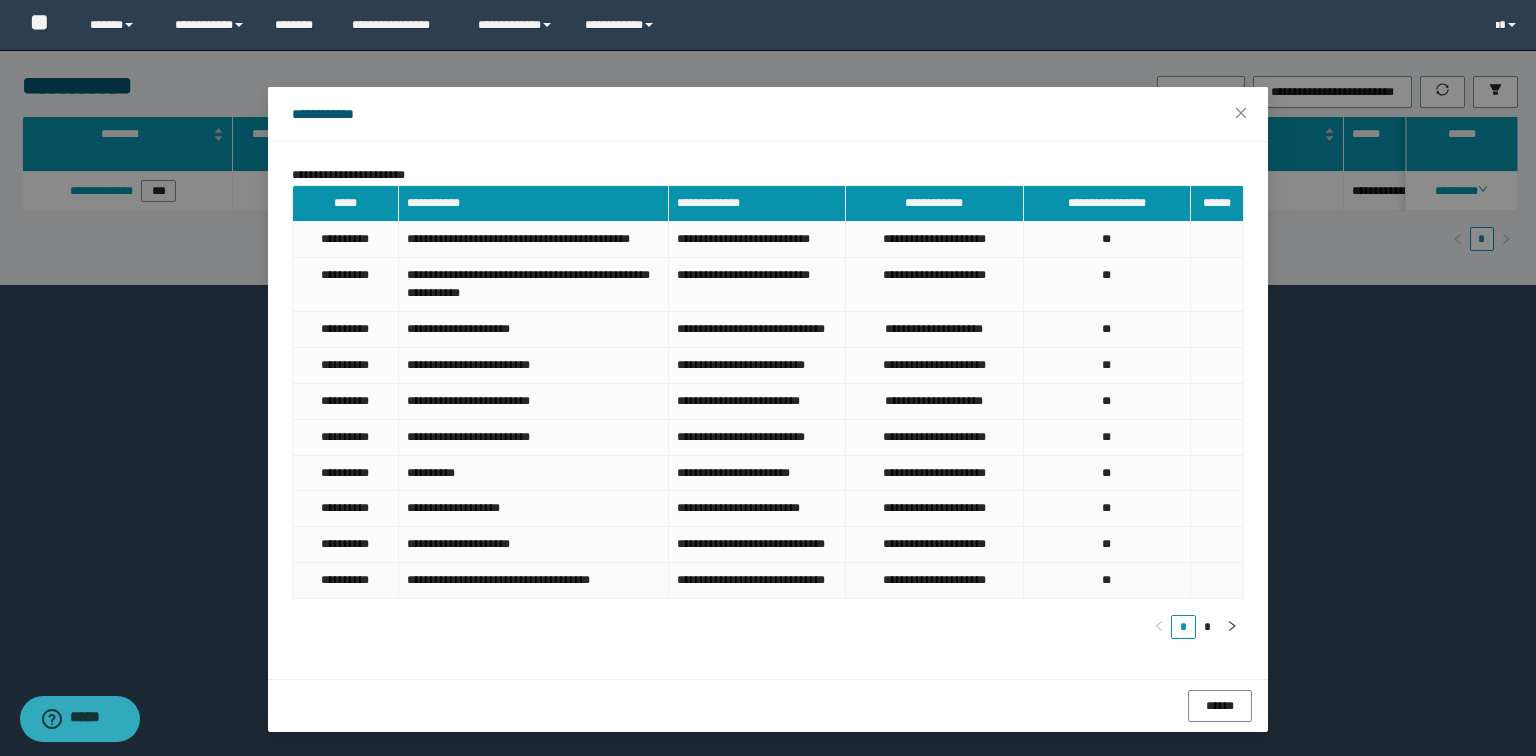 scroll, scrollTop: 85, scrollLeft: 0, axis: vertical 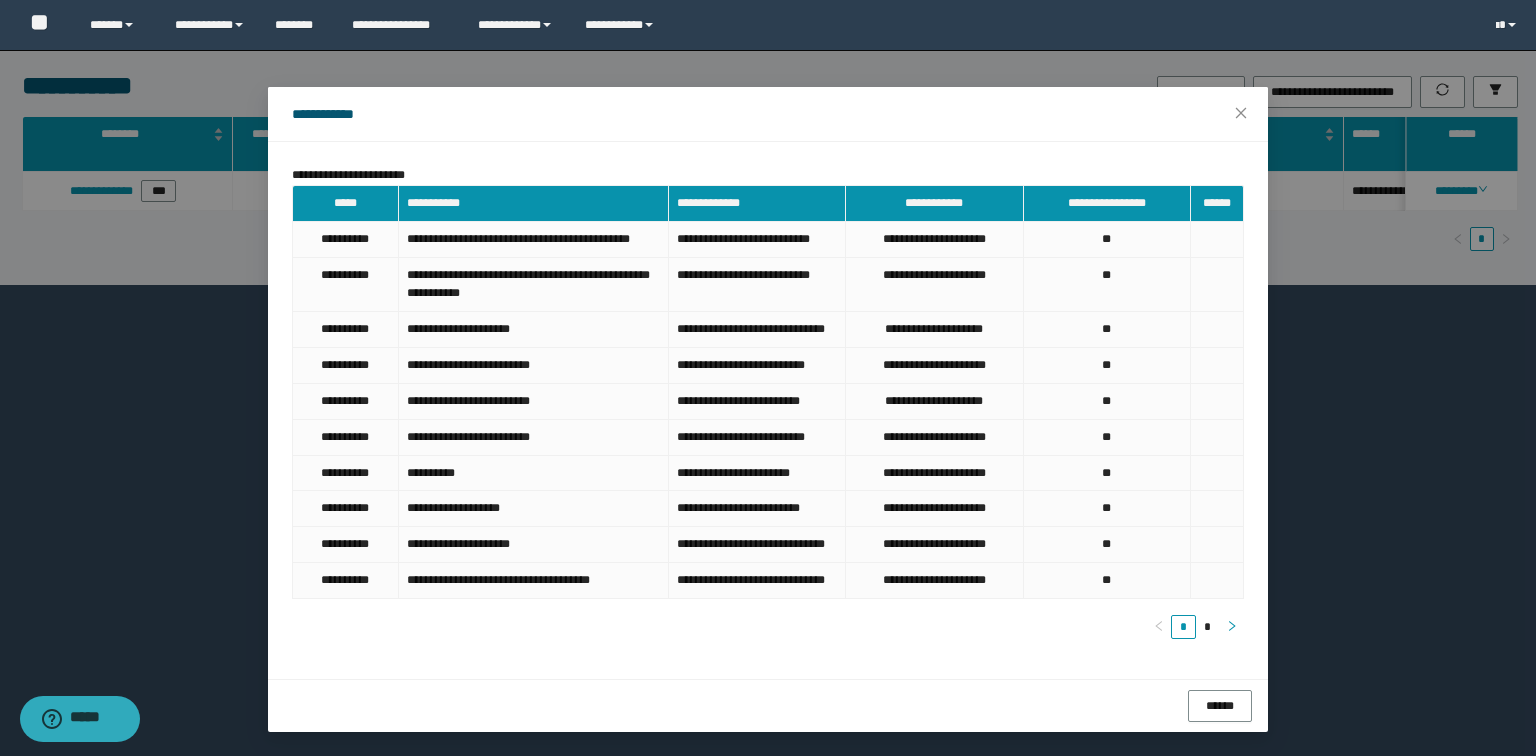 click 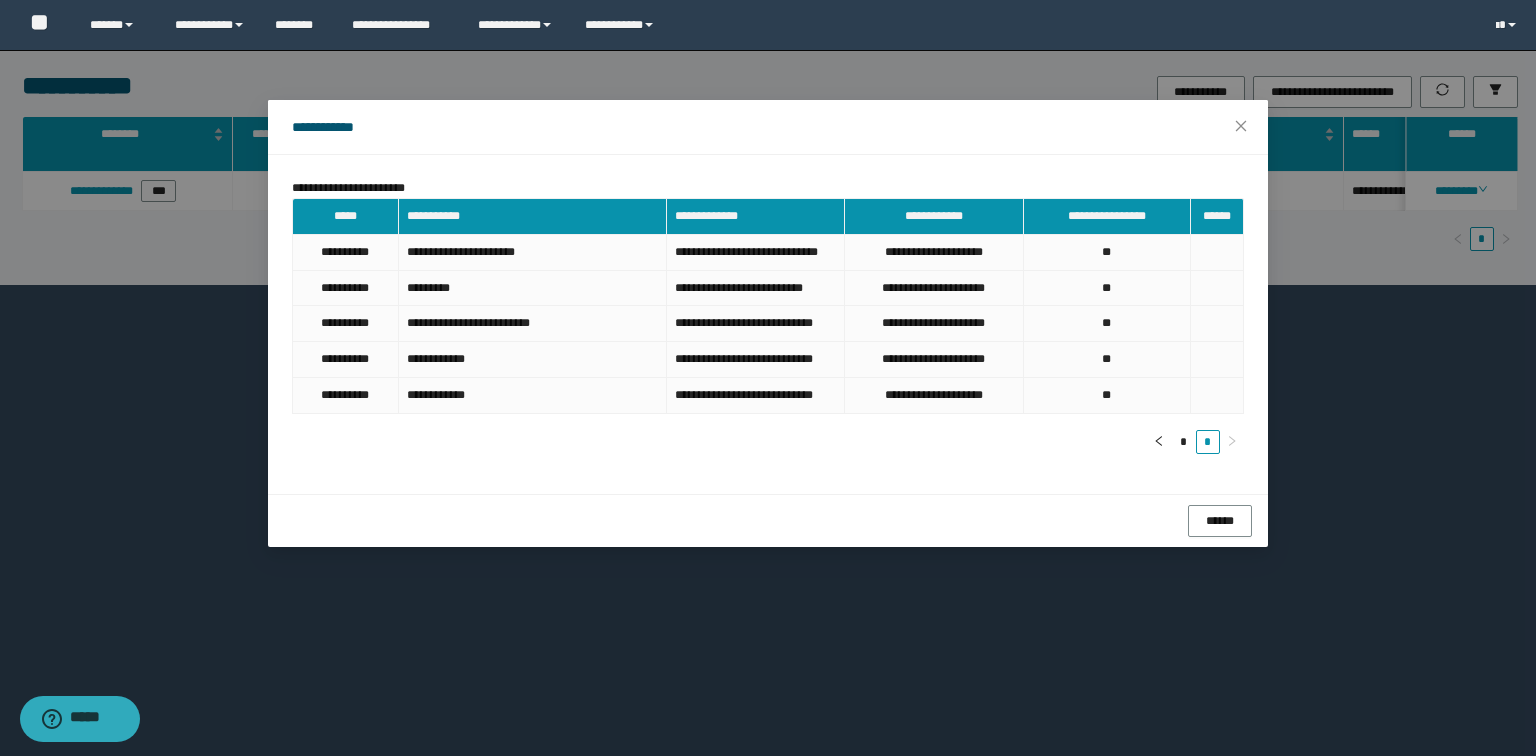 scroll, scrollTop: 0, scrollLeft: 0, axis: both 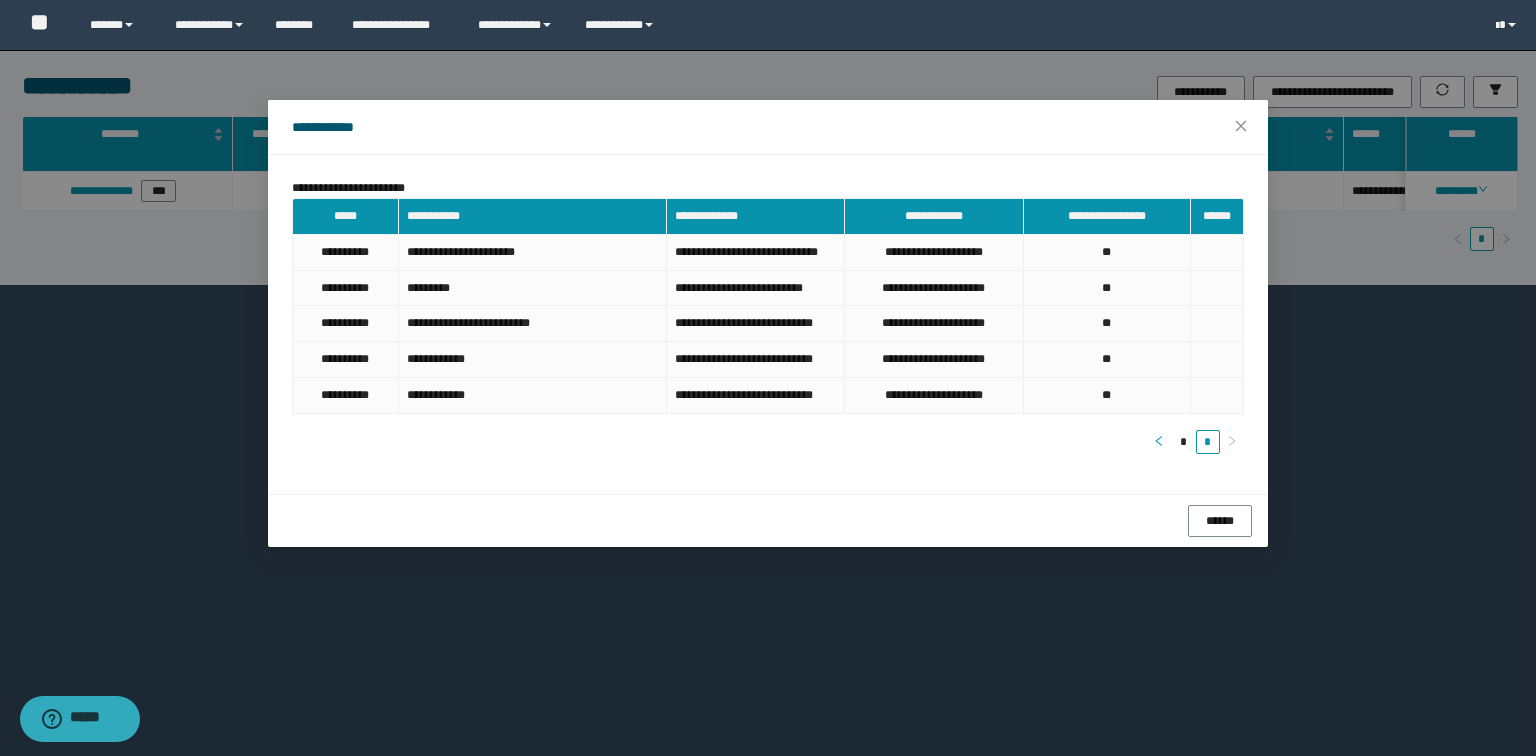 click 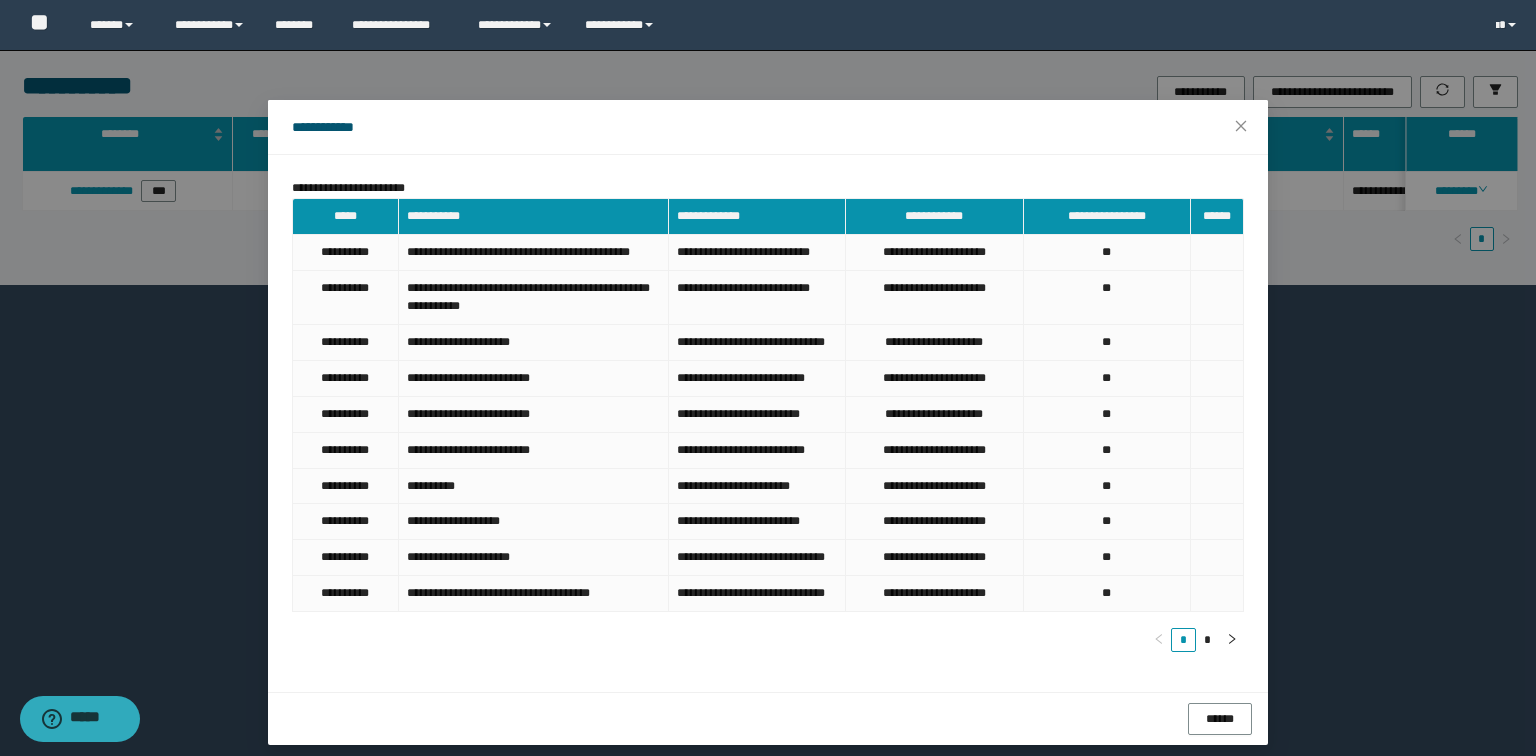 click on "**********" at bounding box center [768, 378] 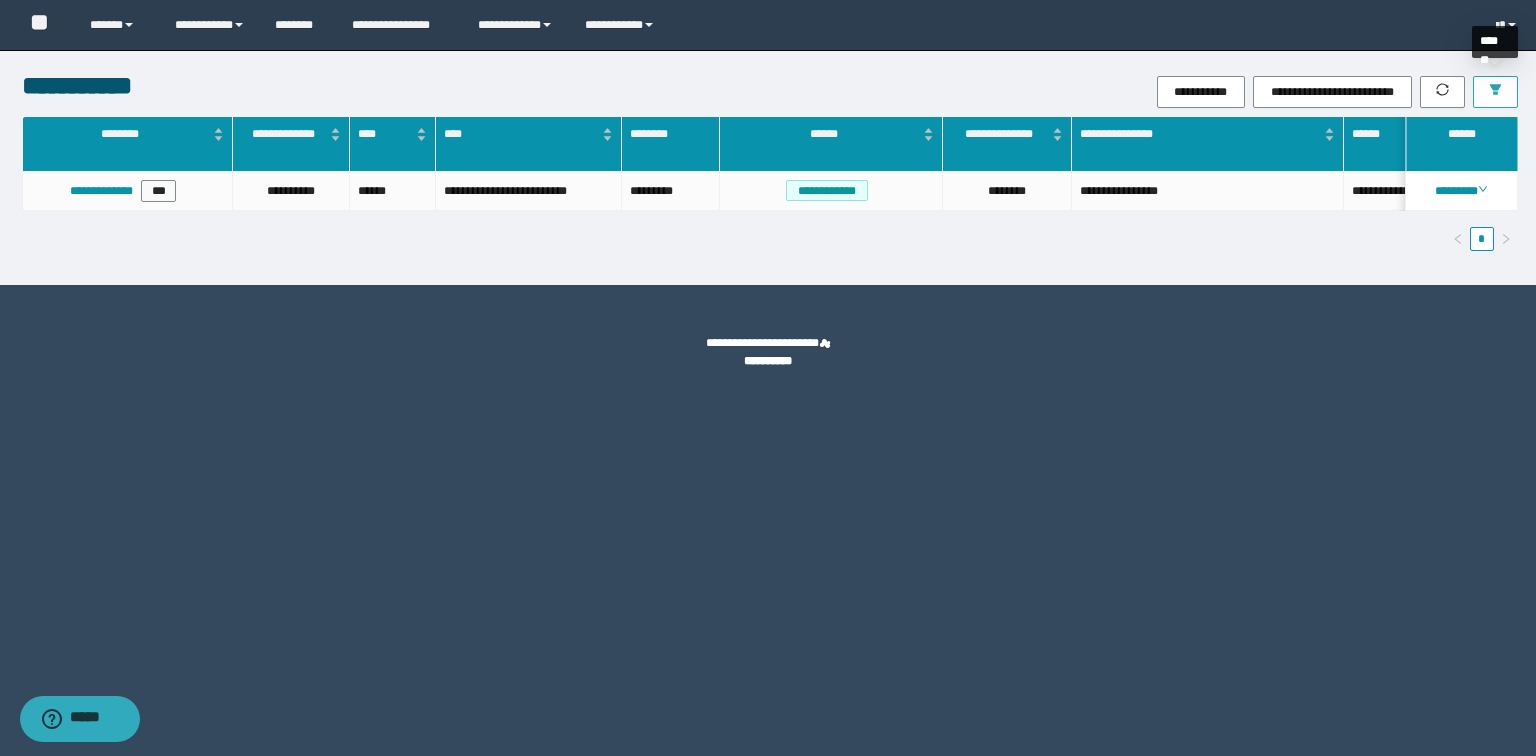 click at bounding box center (1495, 92) 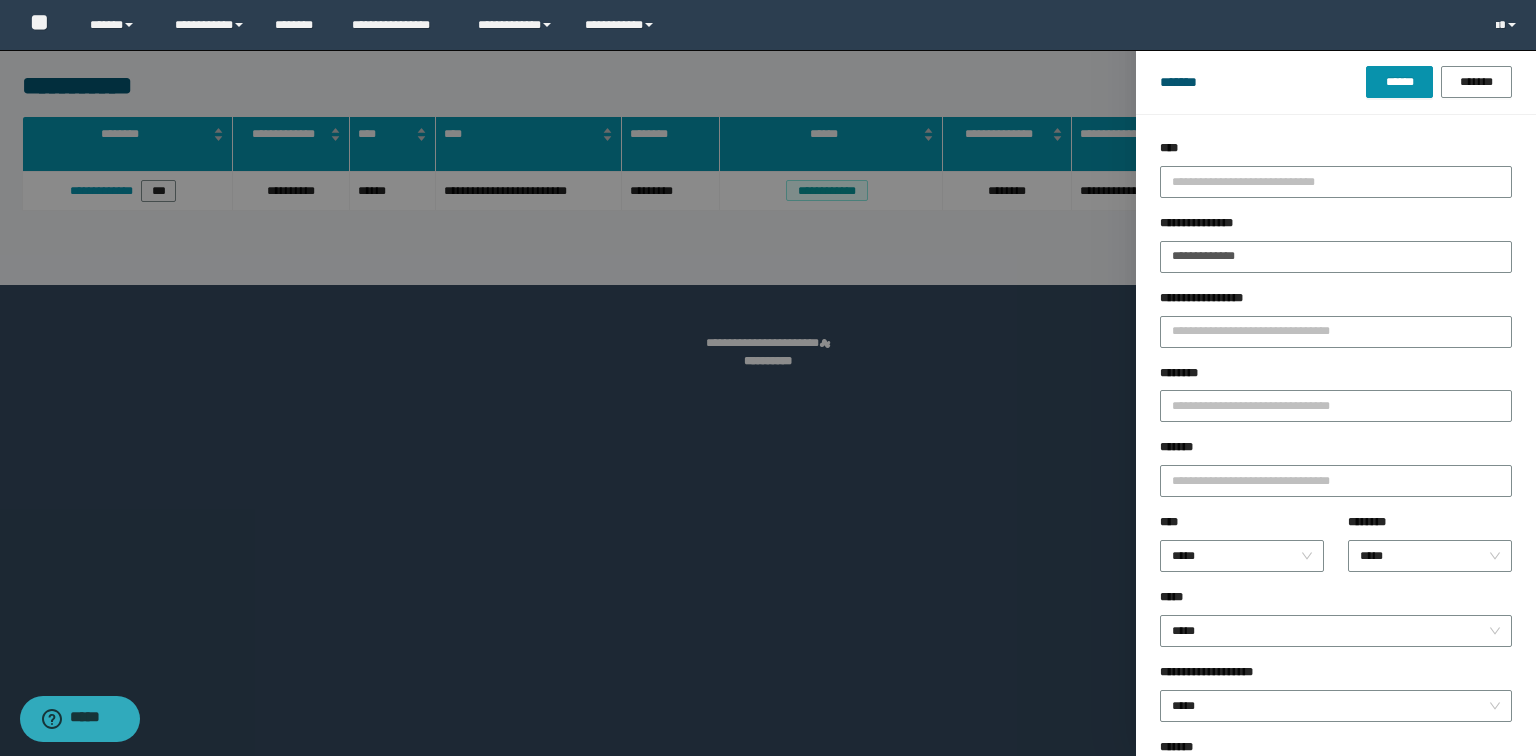 click at bounding box center (768, 378) 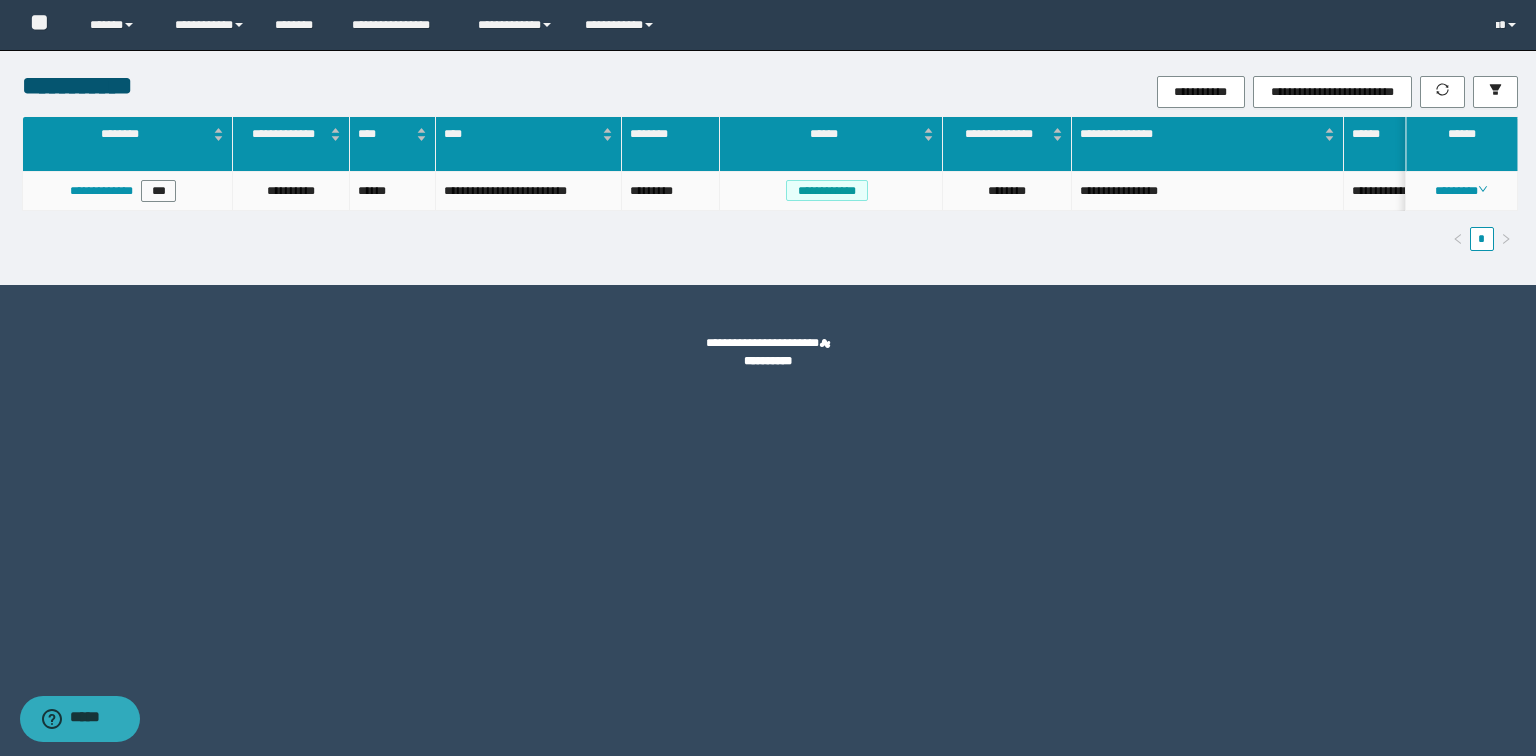 click on "********" at bounding box center (1462, 191) 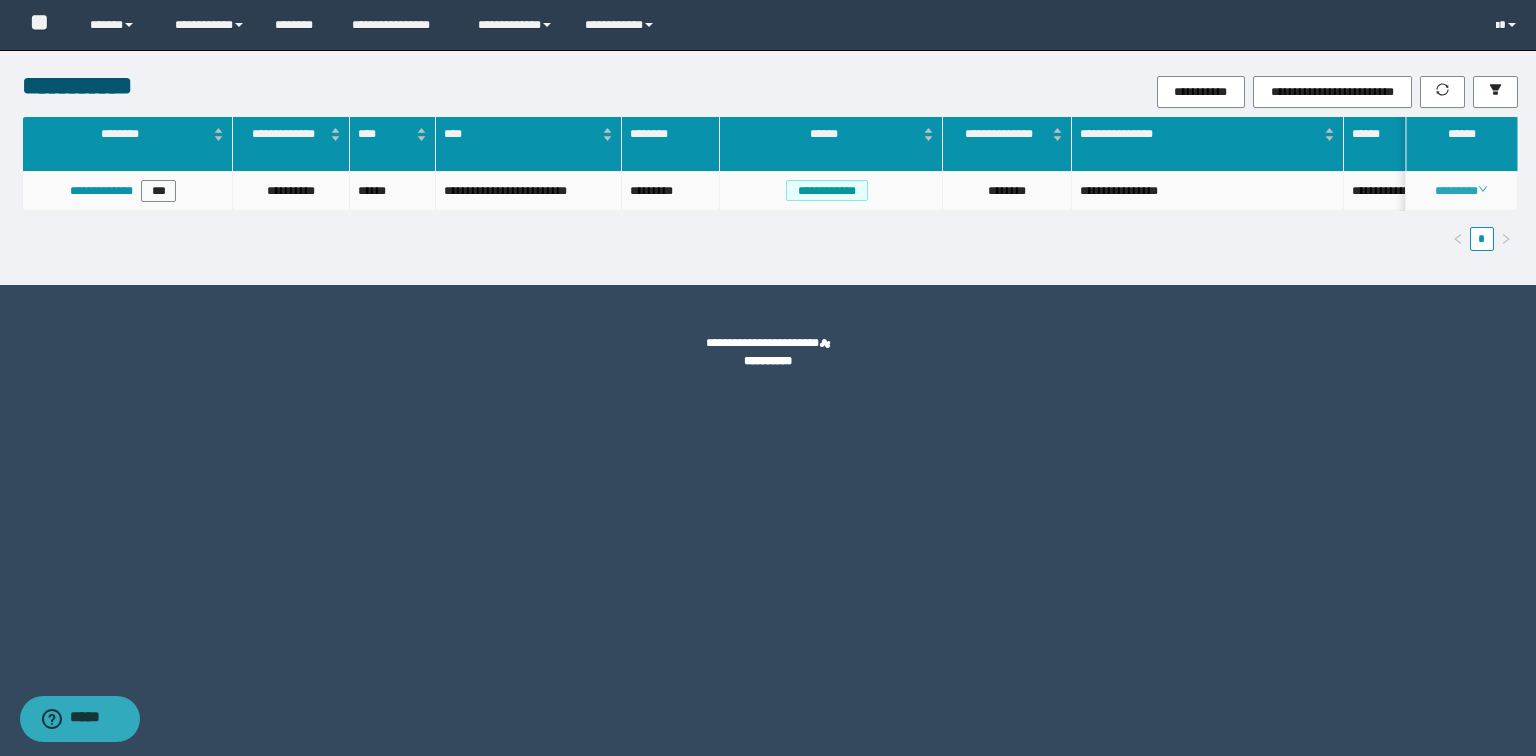 click on "********" at bounding box center [1461, 191] 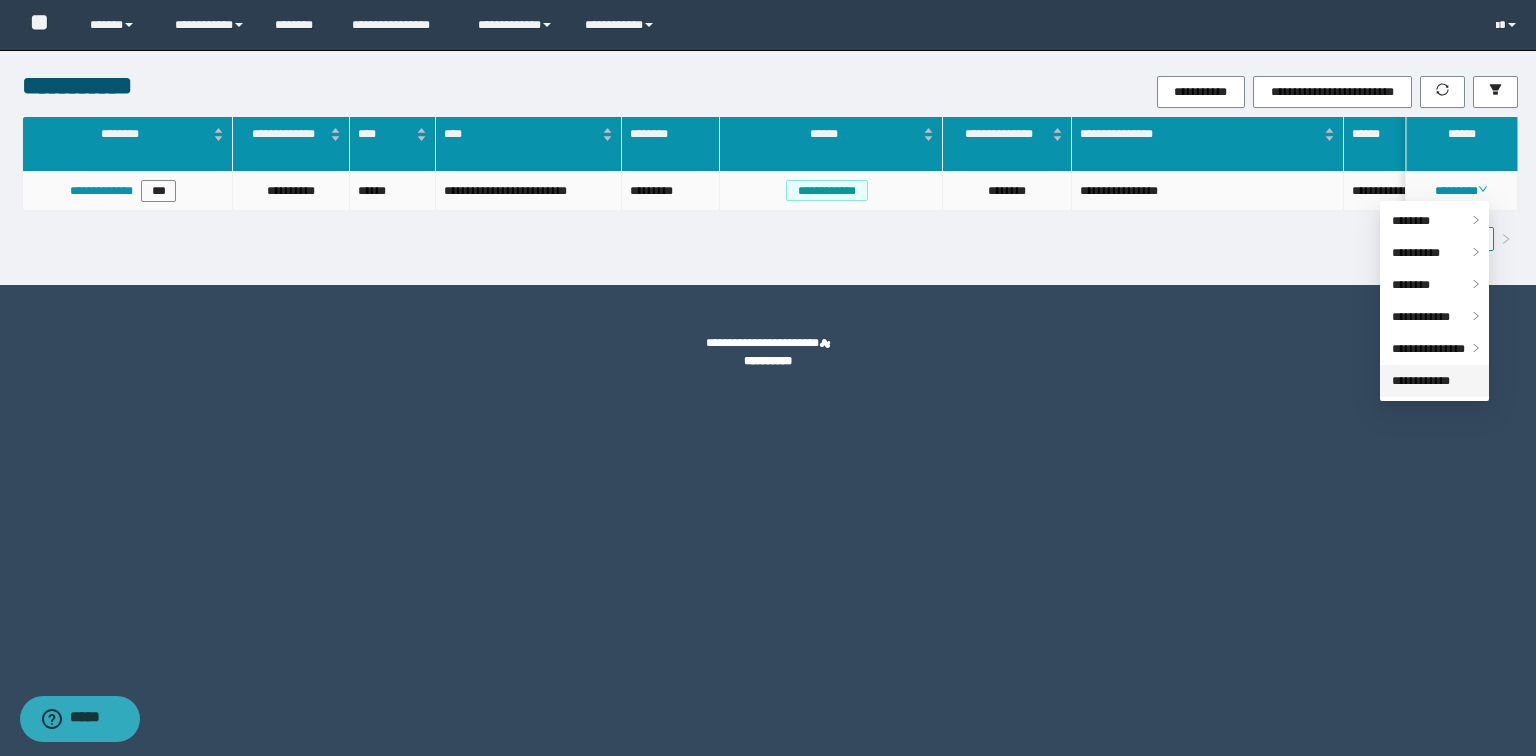 click on "**********" at bounding box center [1421, 381] 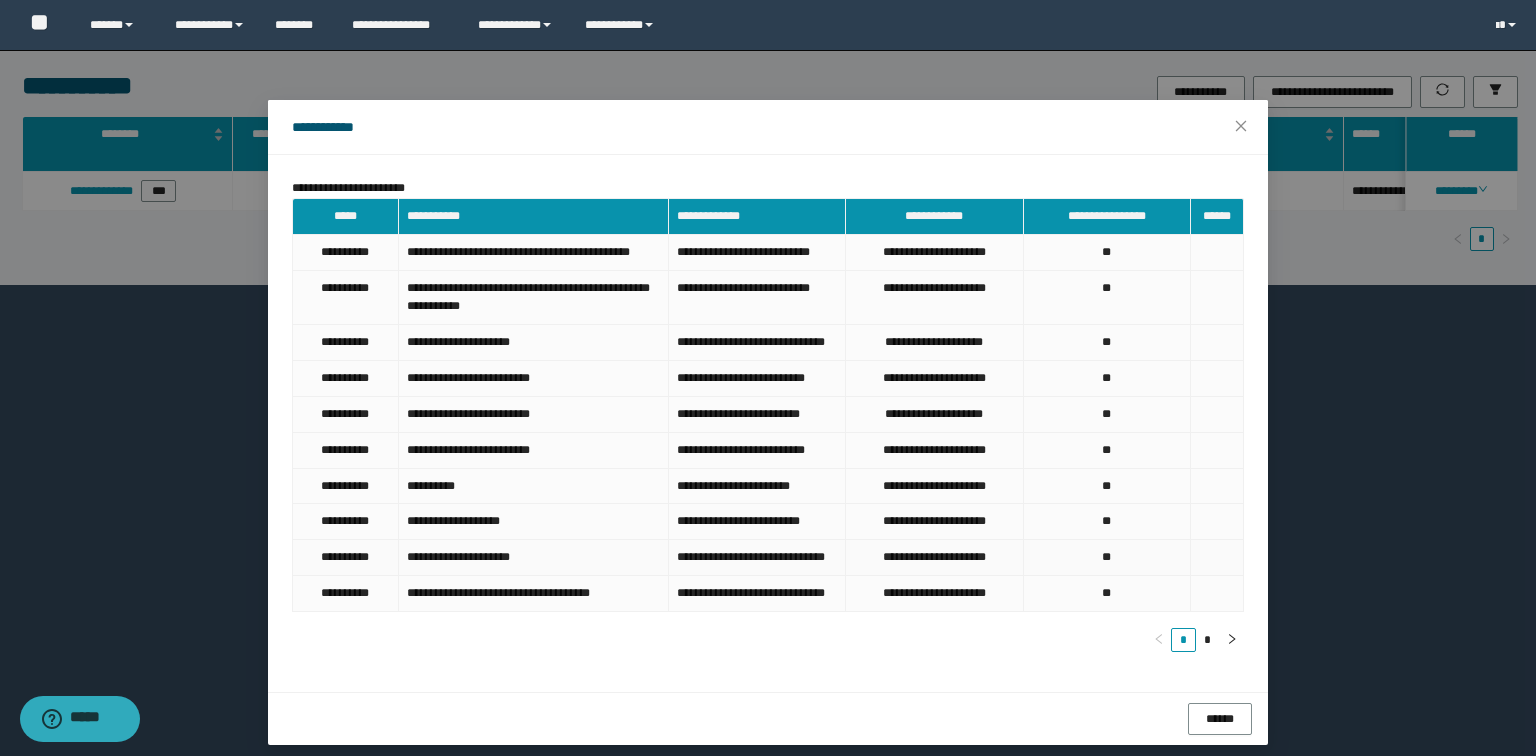 scroll, scrollTop: 85, scrollLeft: 0, axis: vertical 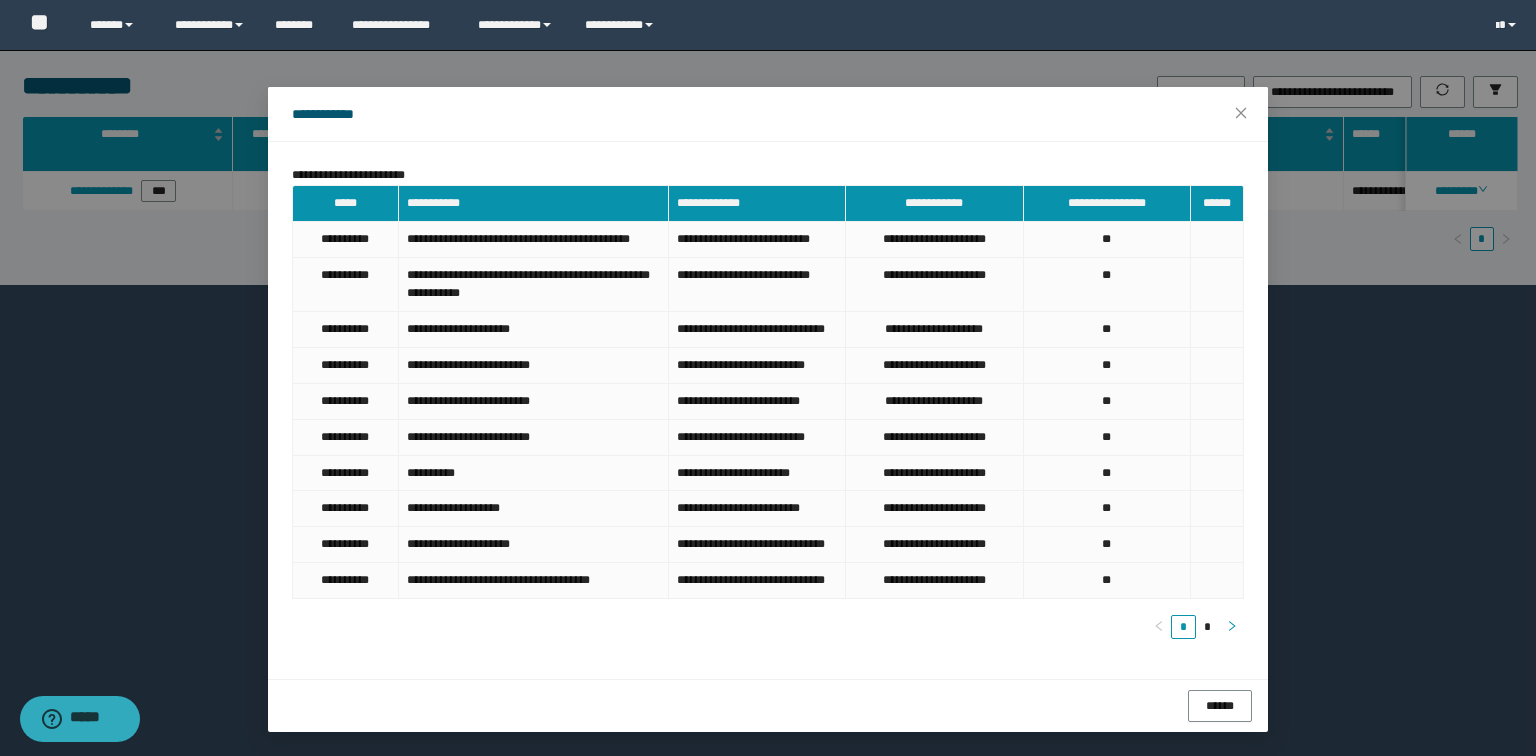 click 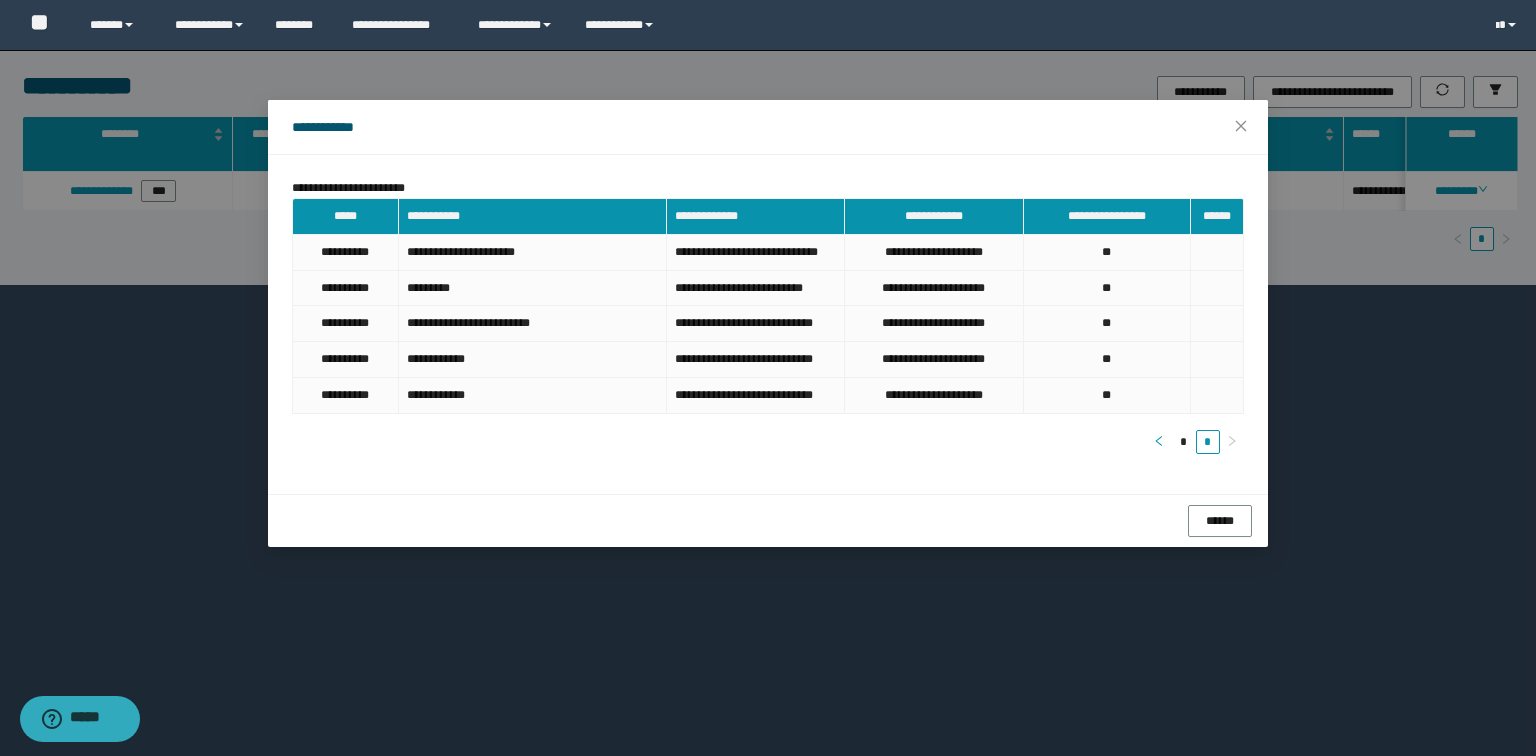 click 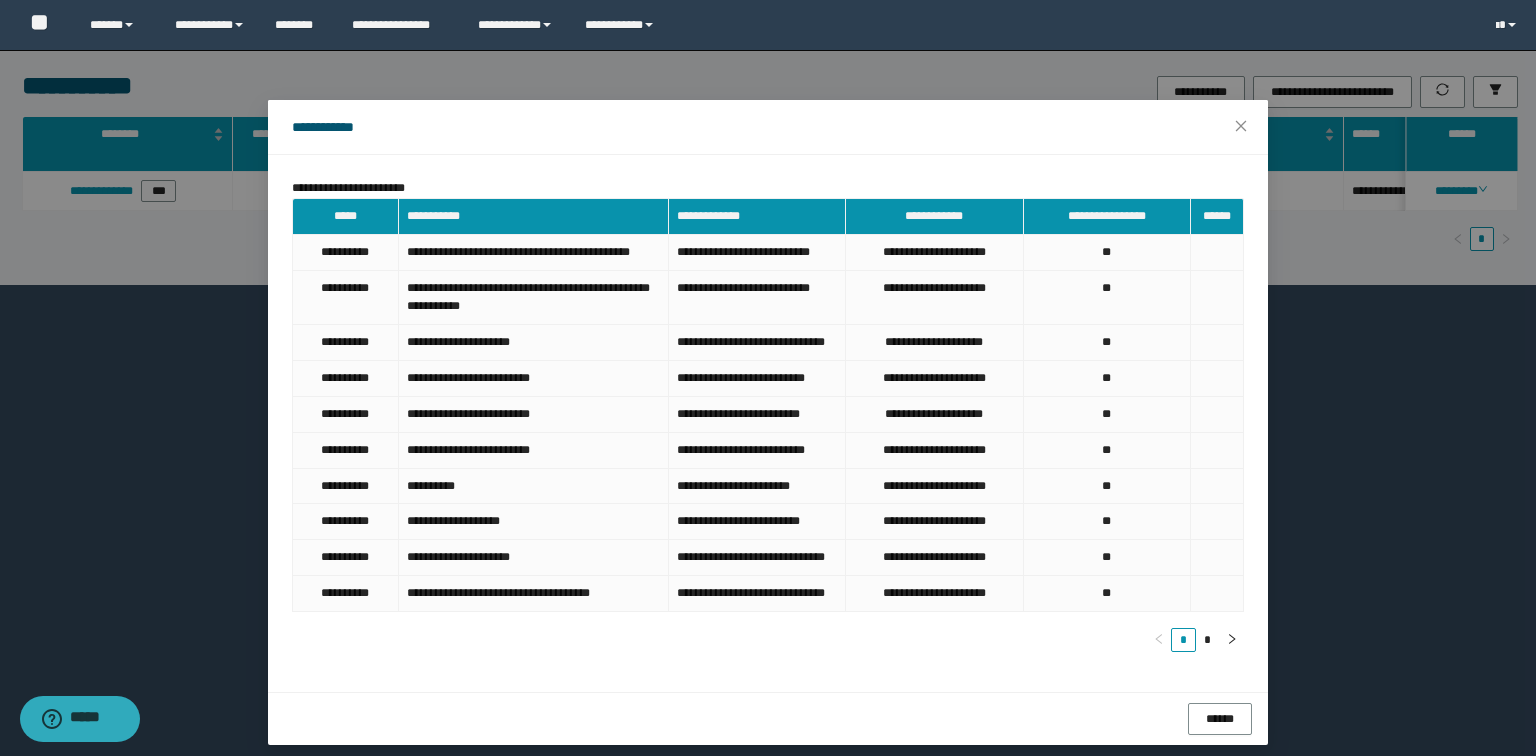 click on "**********" at bounding box center (768, 378) 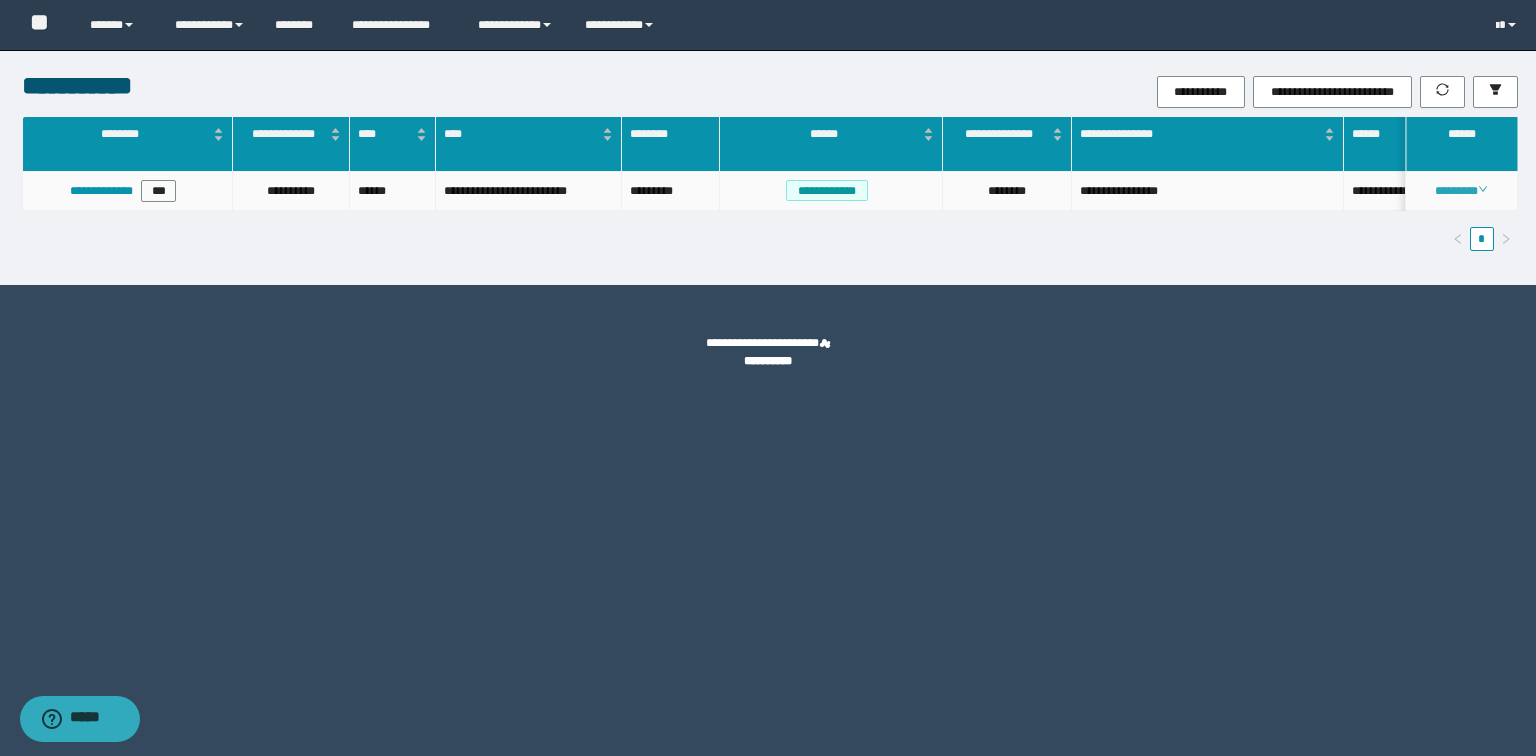 click on "********" at bounding box center [1461, 191] 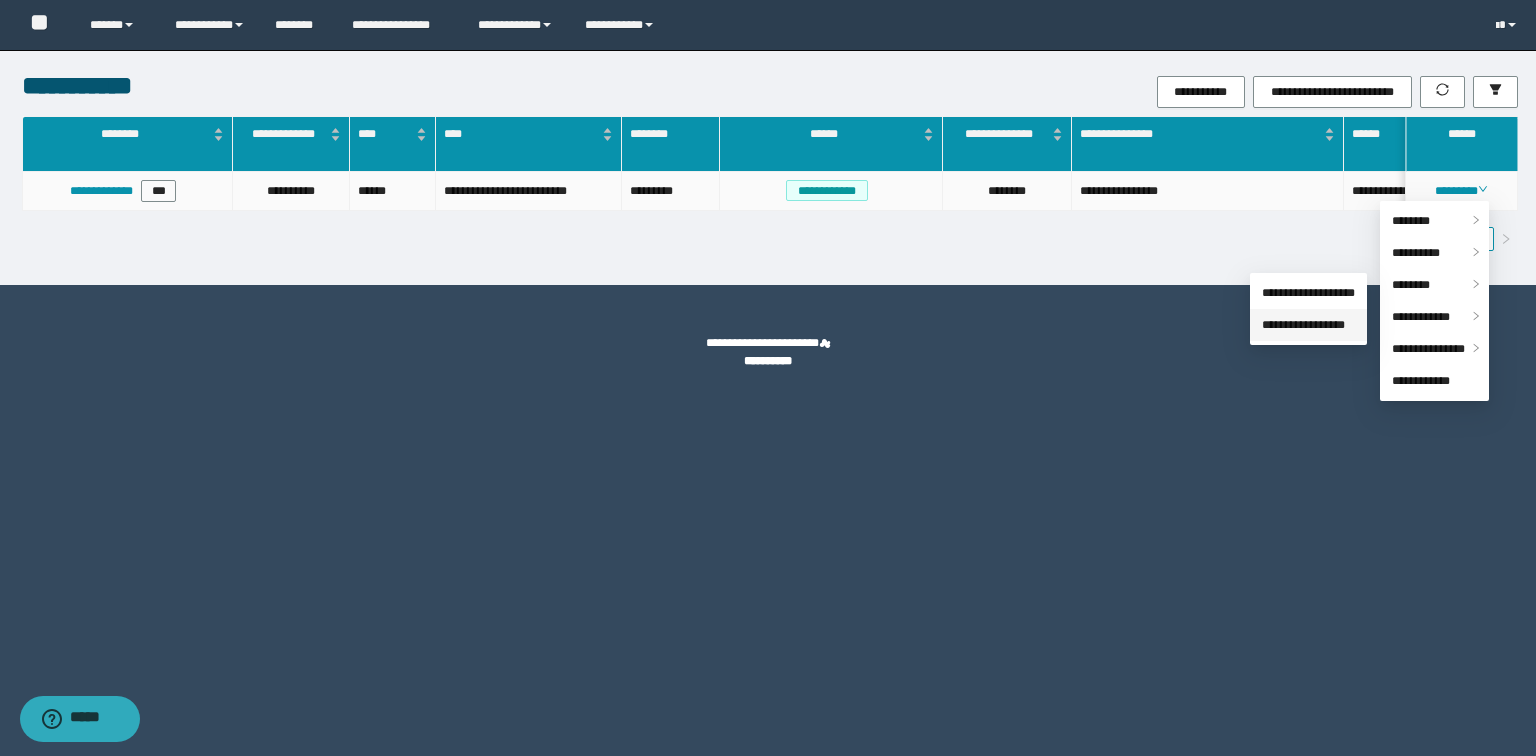 click on "**********" at bounding box center [1303, 325] 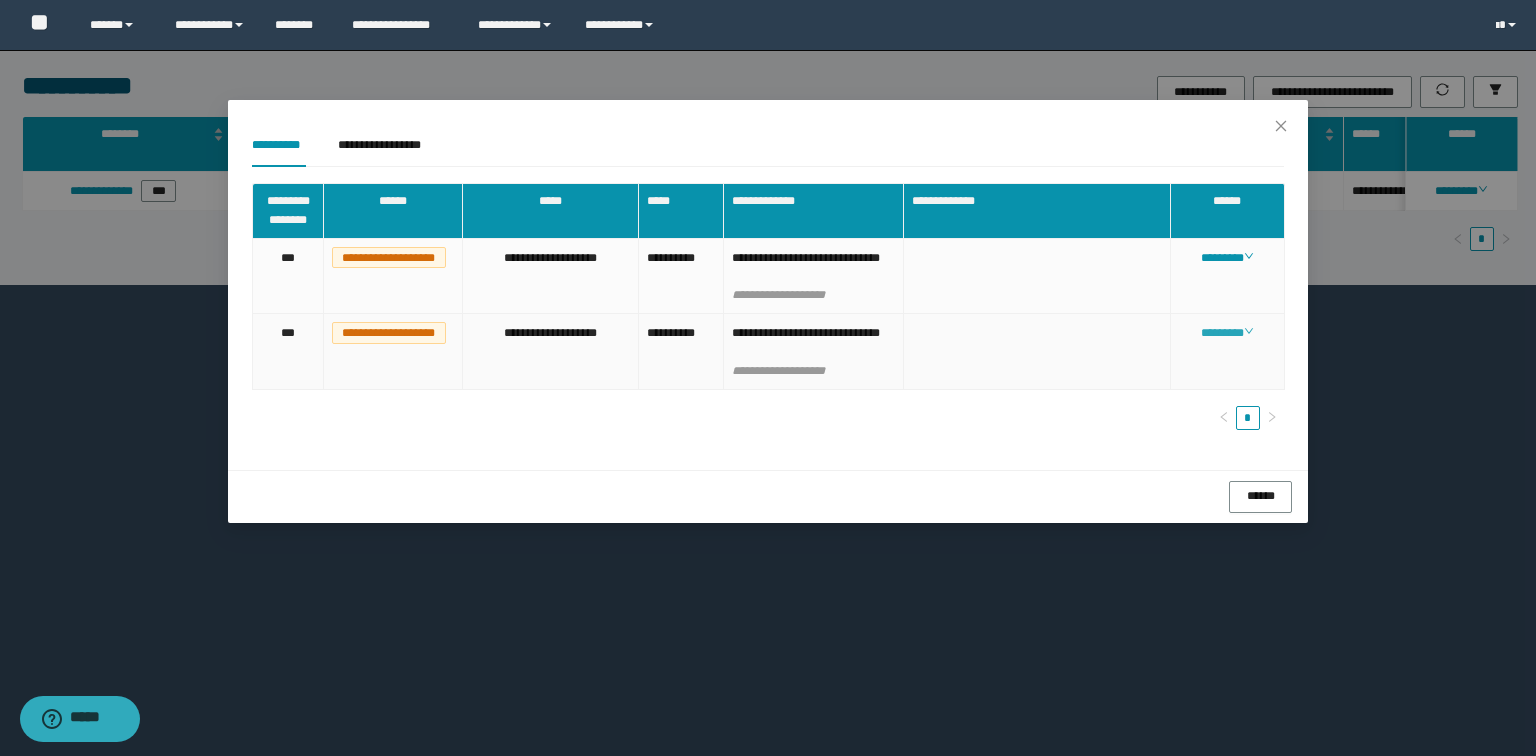 click on "********" at bounding box center (1227, 333) 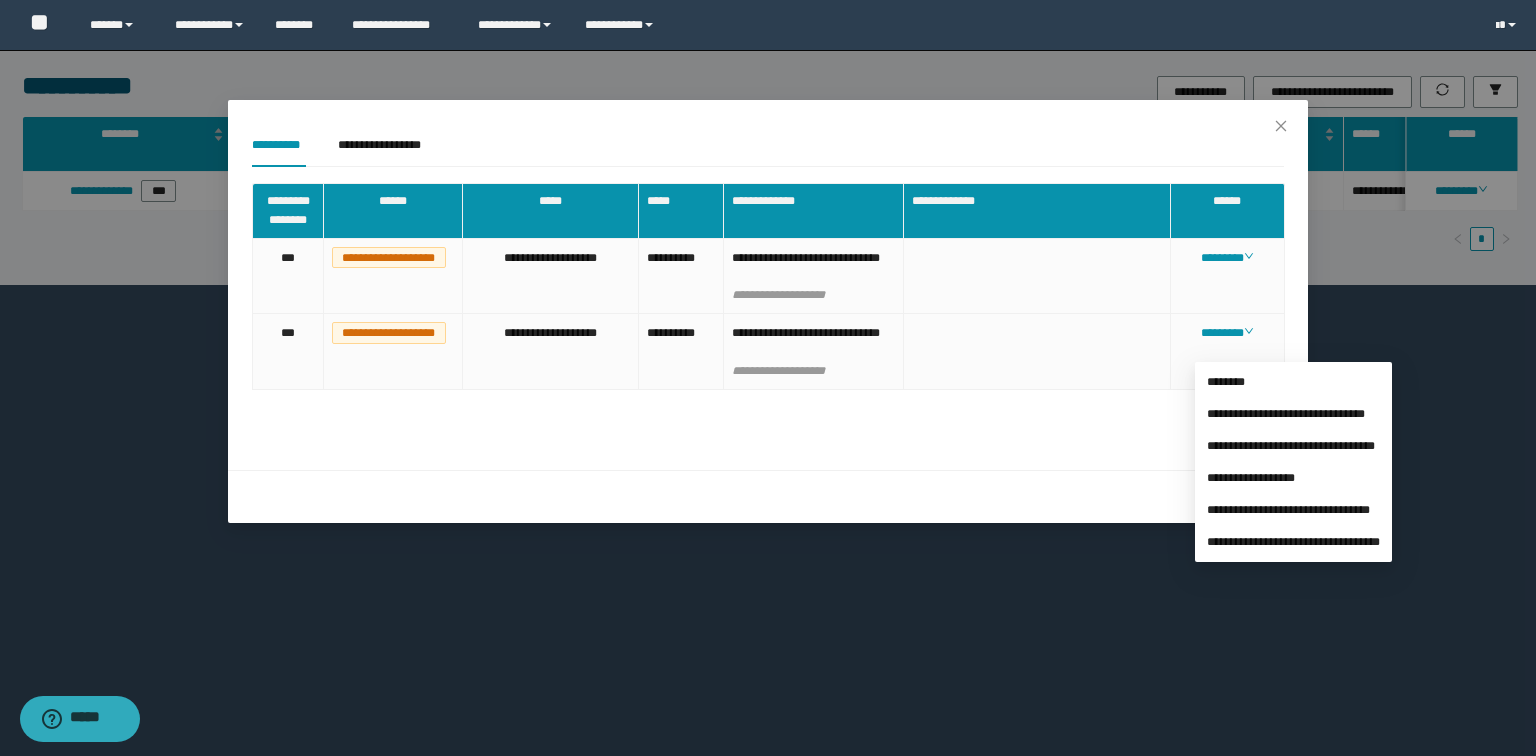 click on "******" at bounding box center [768, 496] 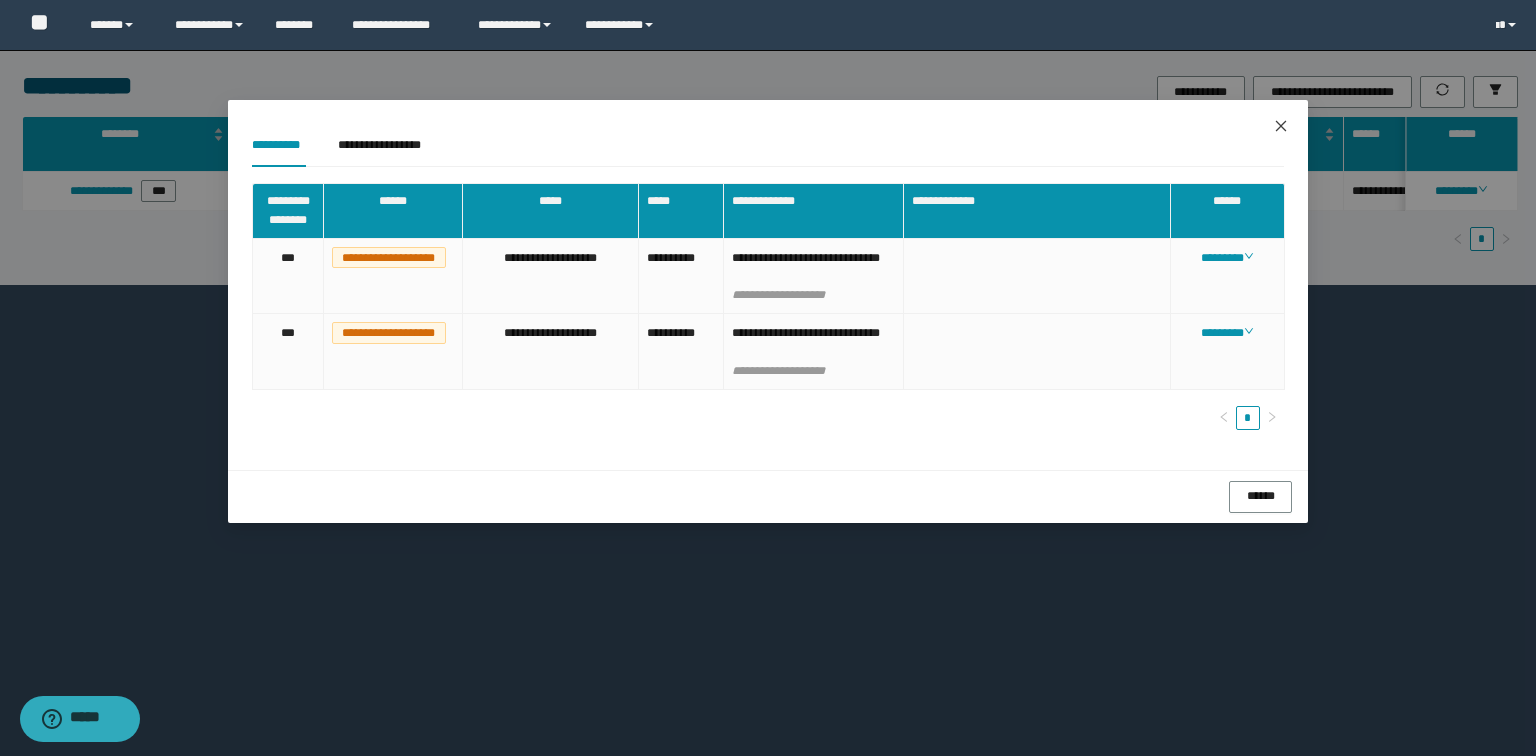 click 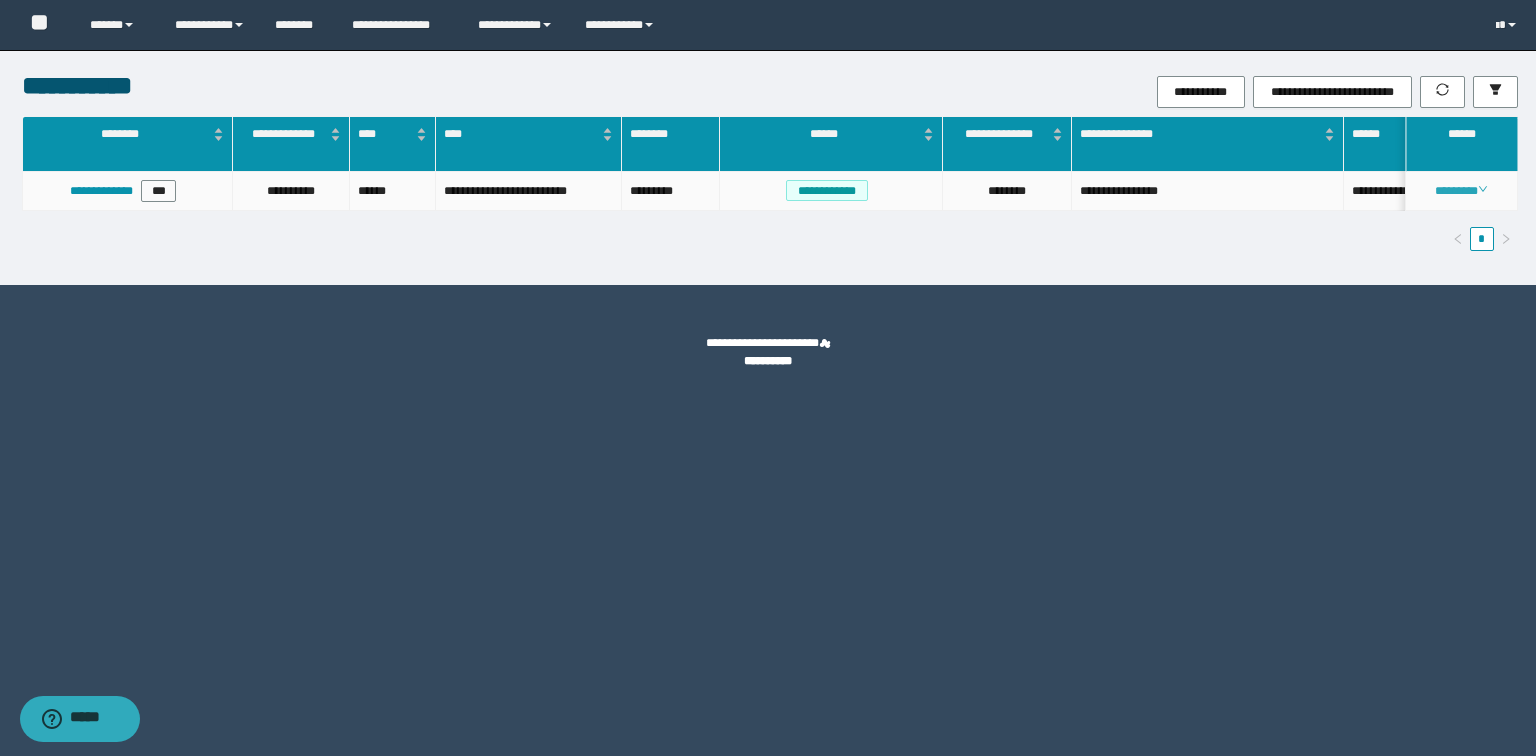 click on "********" at bounding box center [1461, 191] 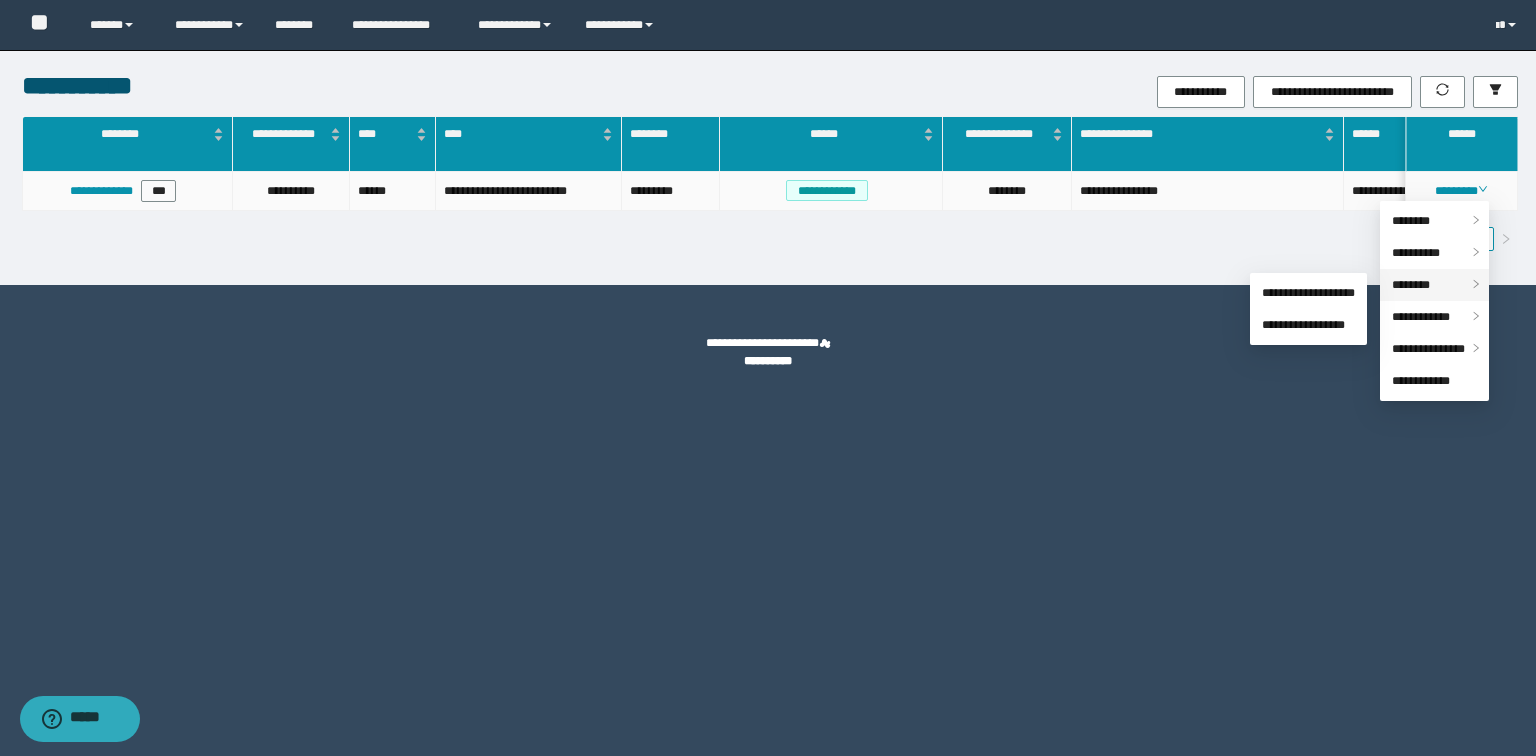 click on "********" at bounding box center [1411, 285] 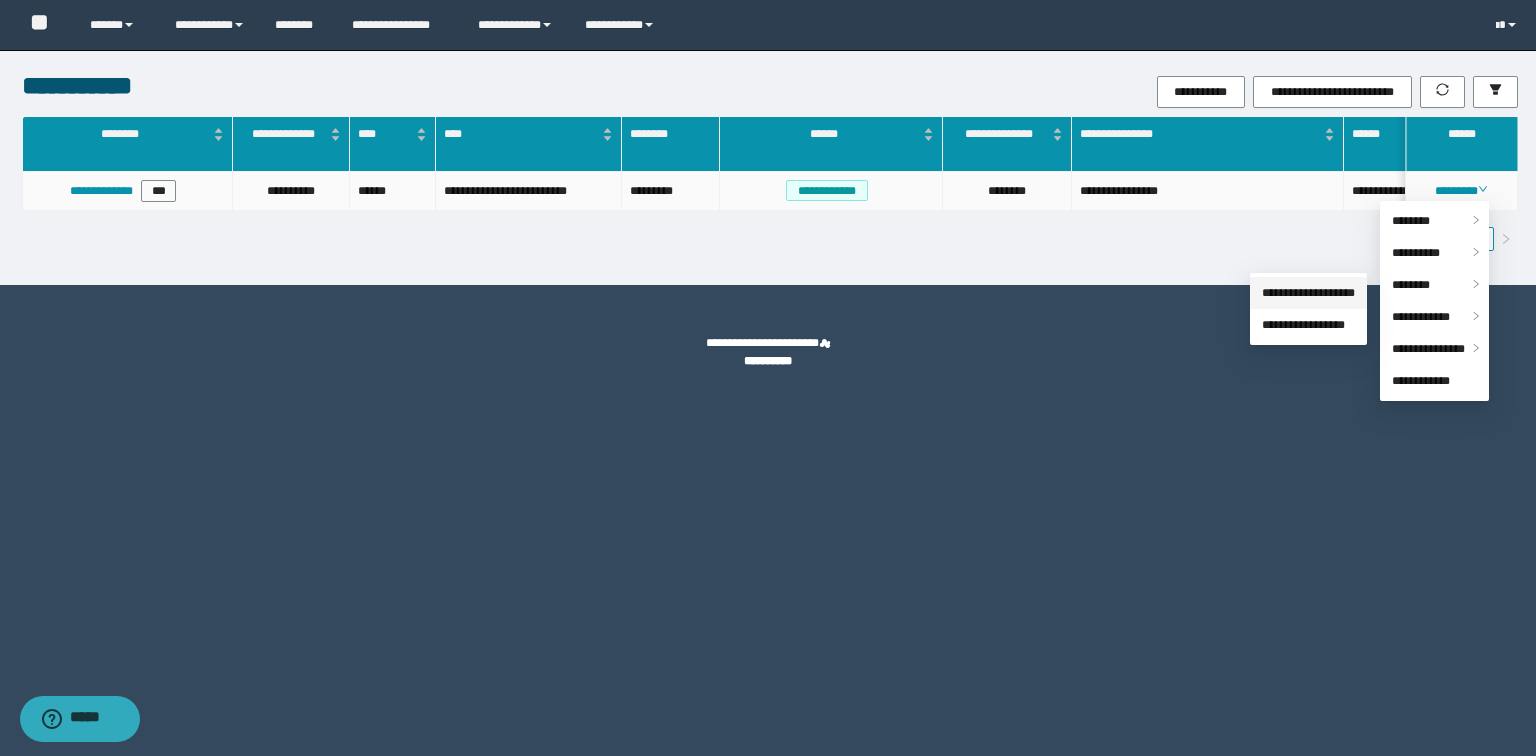 click on "**********" at bounding box center [1308, 293] 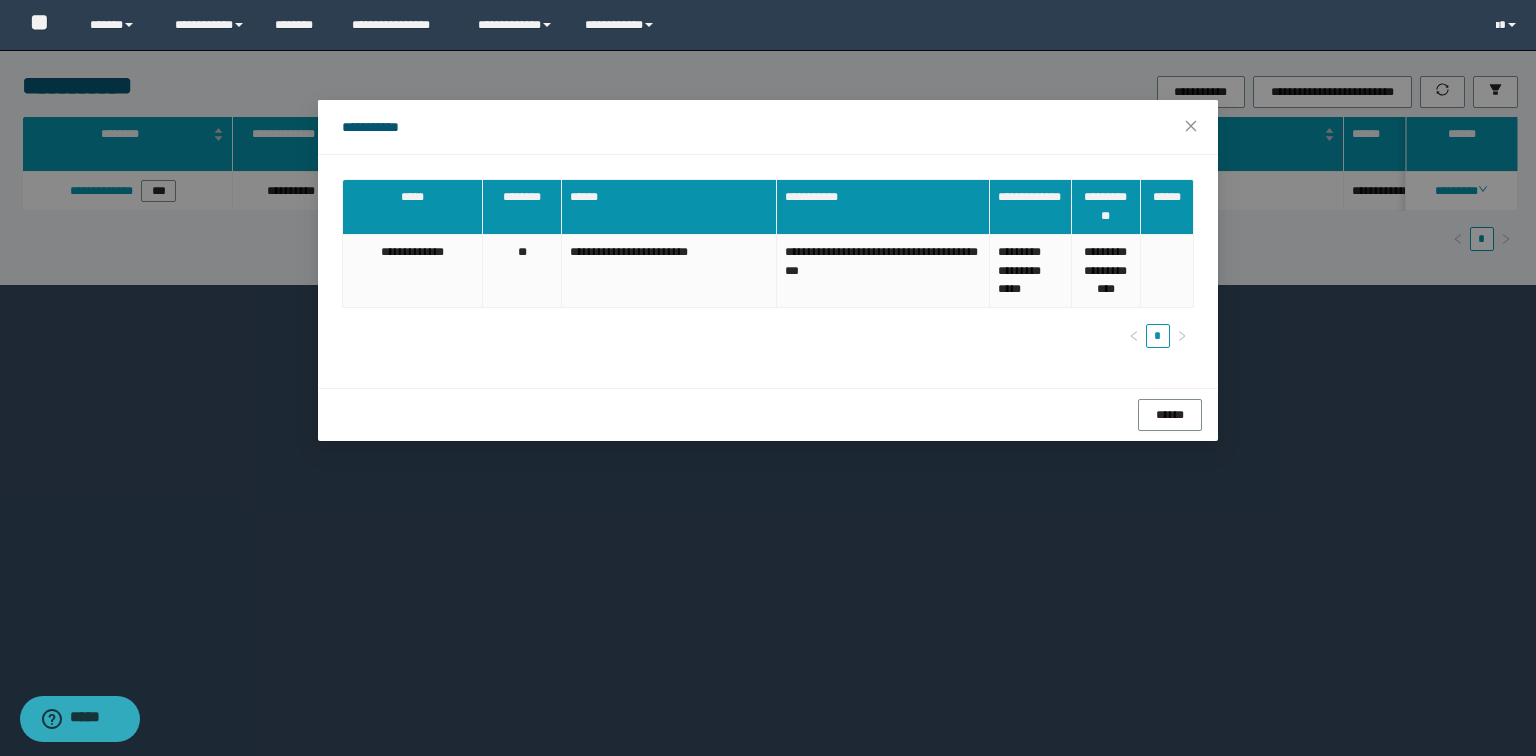 click on "**********" at bounding box center (768, 378) 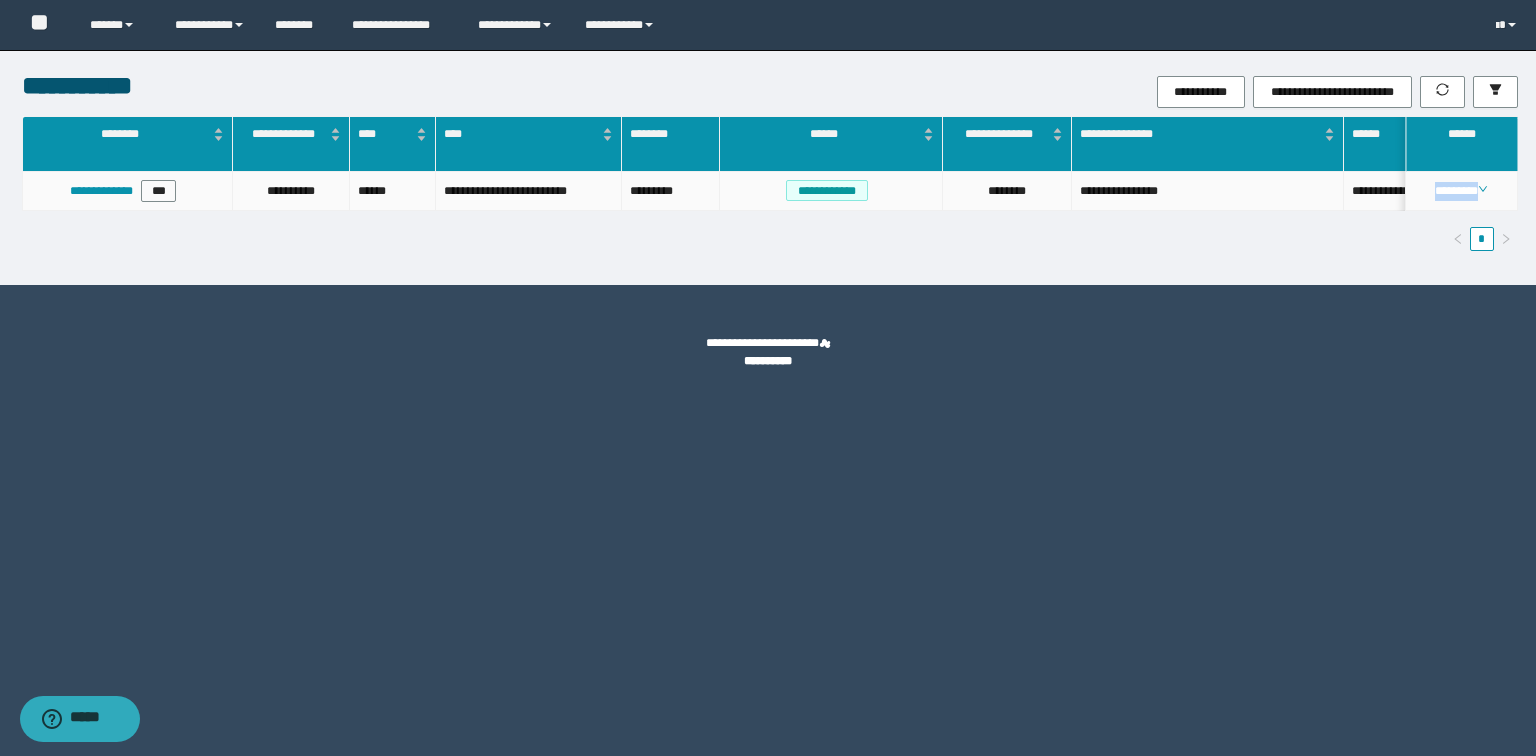 click on "********" at bounding box center (1461, 191) 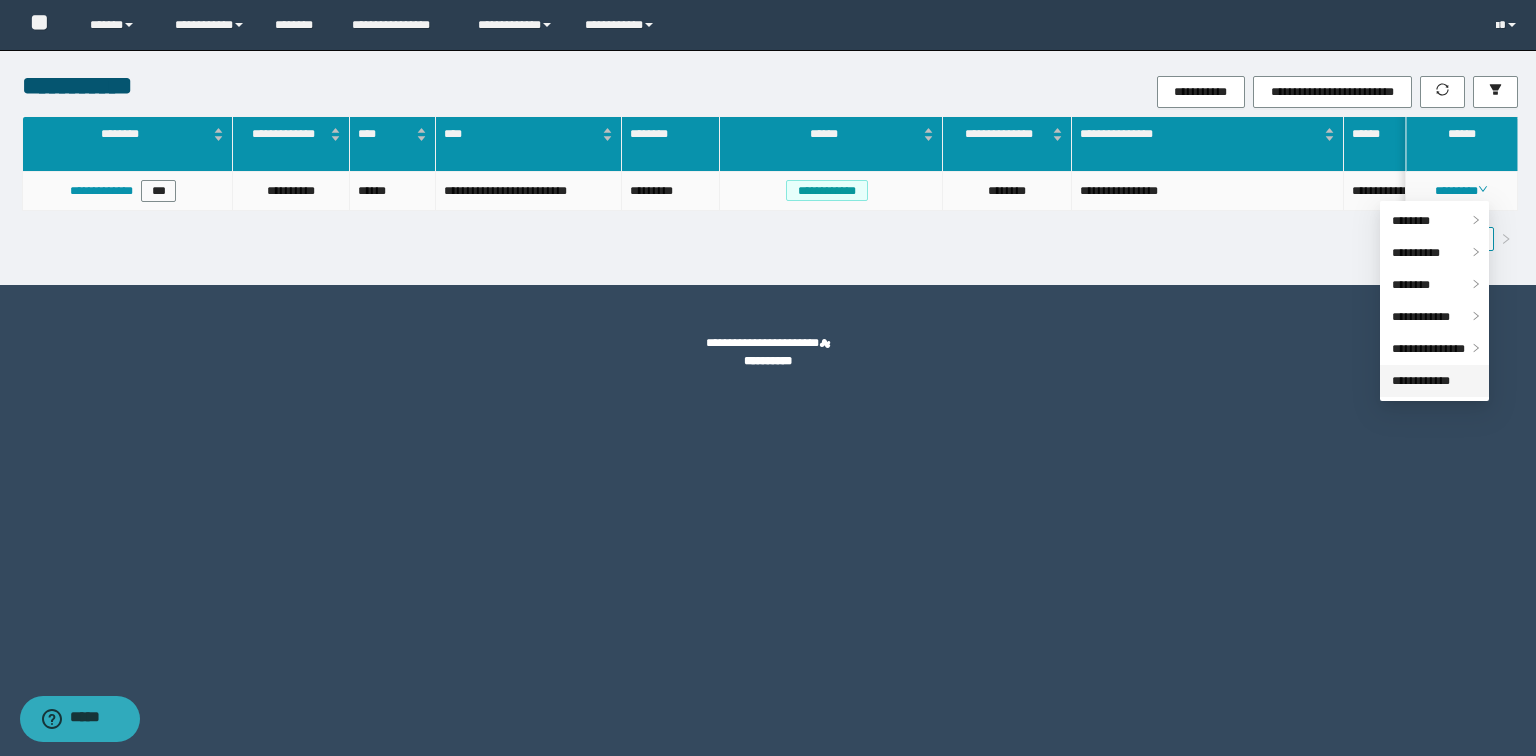 click on "**********" at bounding box center [1421, 381] 